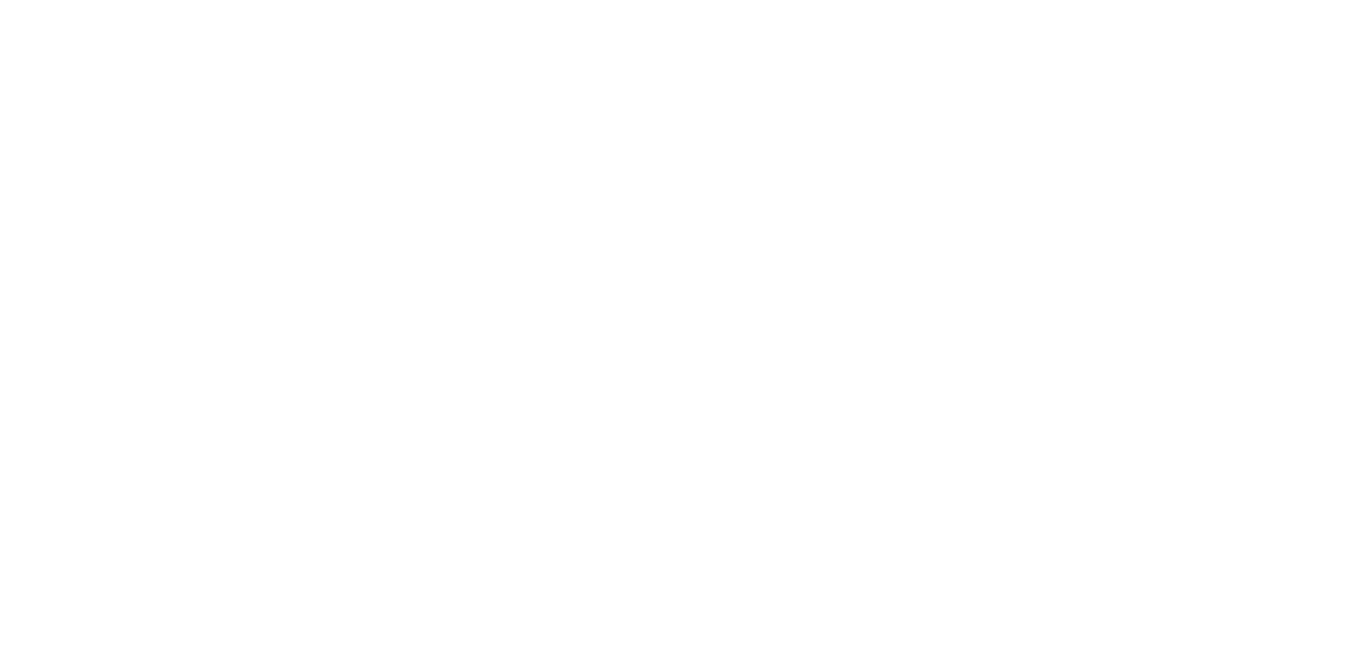 scroll, scrollTop: 0, scrollLeft: 0, axis: both 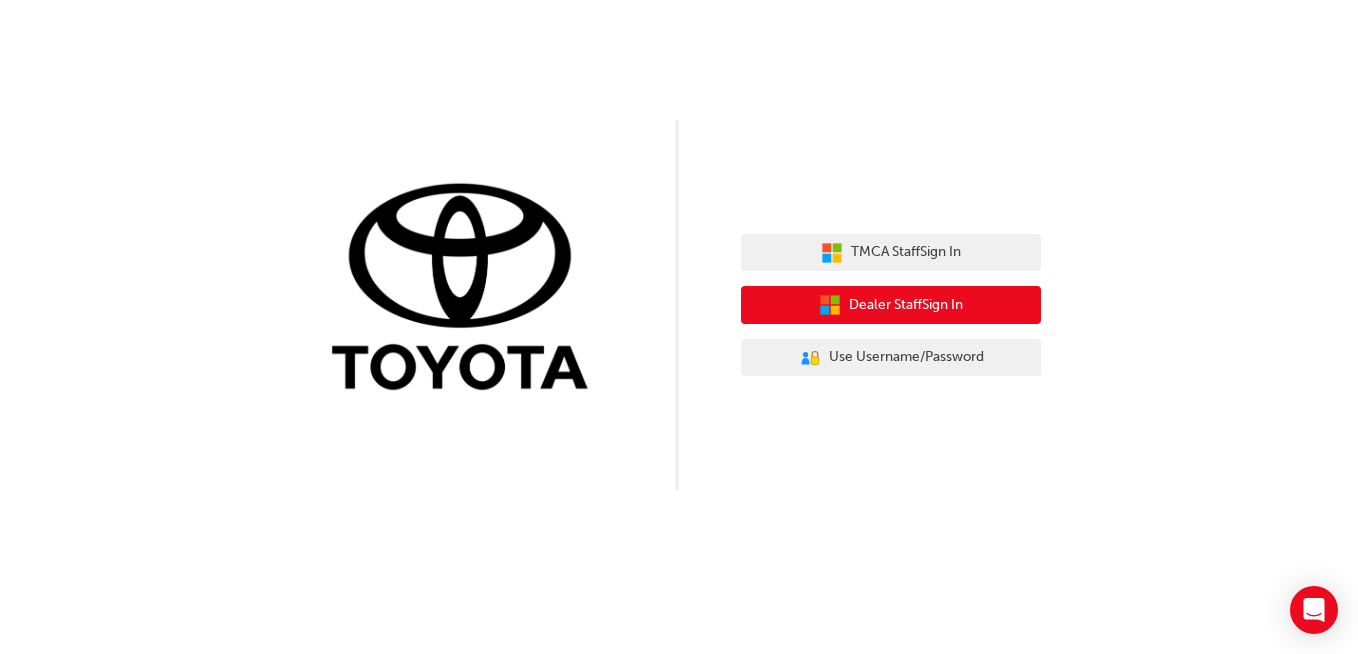 click on "Dealer Staff  Sign In" at bounding box center (906, 305) 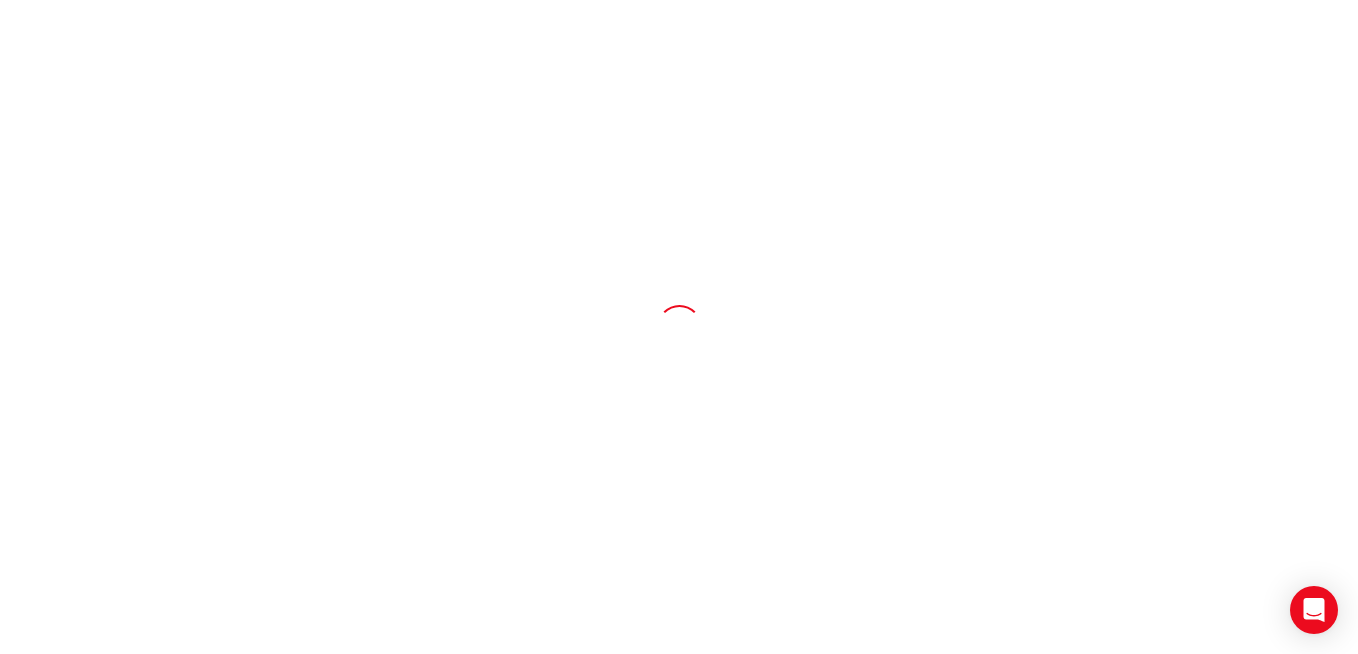 scroll, scrollTop: 0, scrollLeft: 0, axis: both 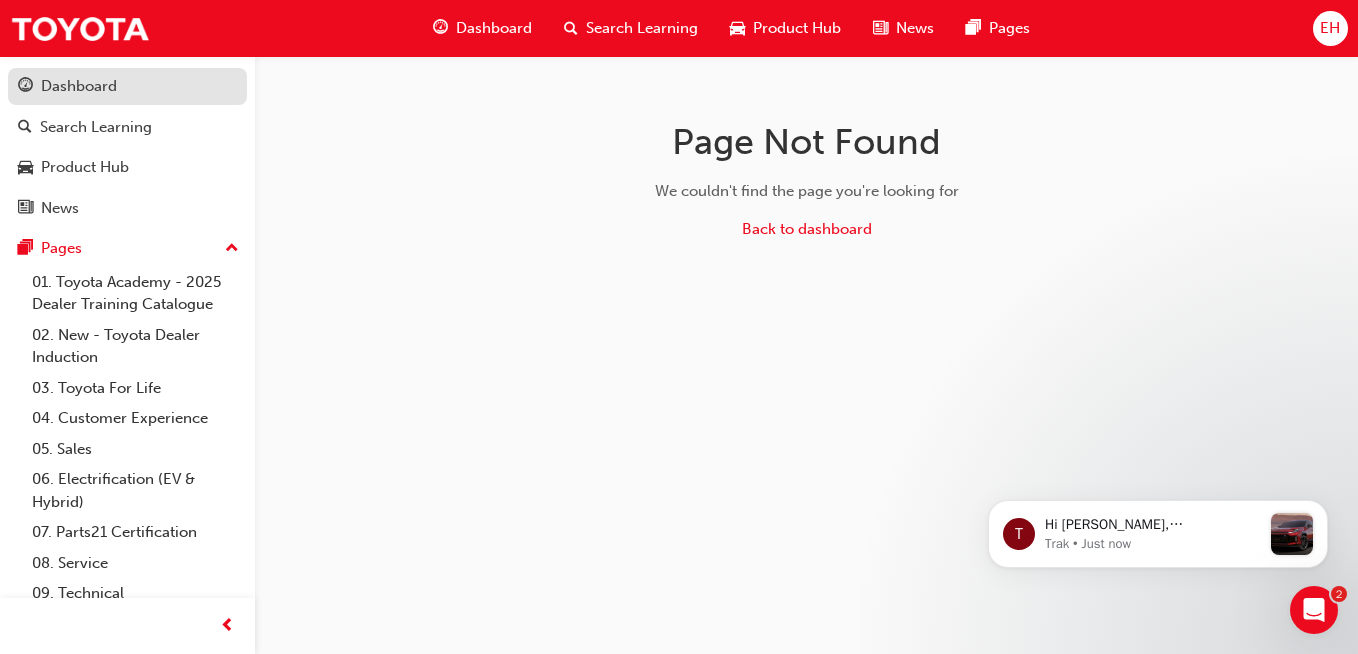 click on "Dashboard" at bounding box center (79, 86) 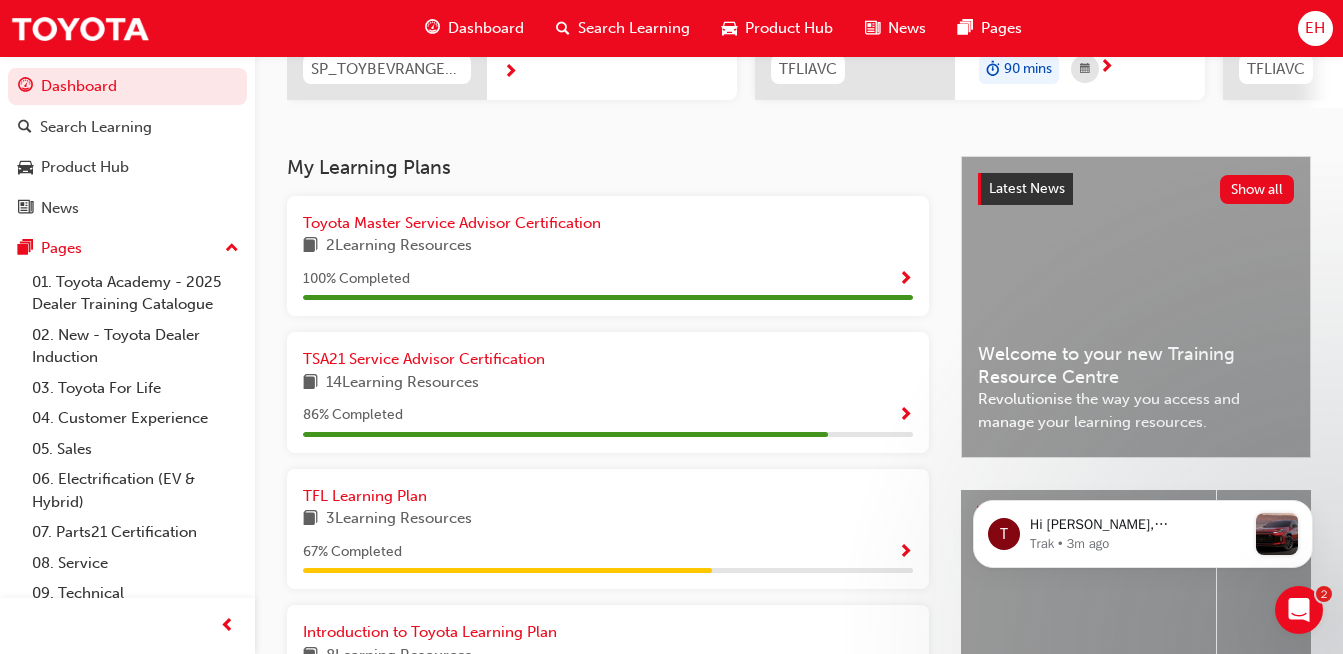 scroll, scrollTop: 400, scrollLeft: 0, axis: vertical 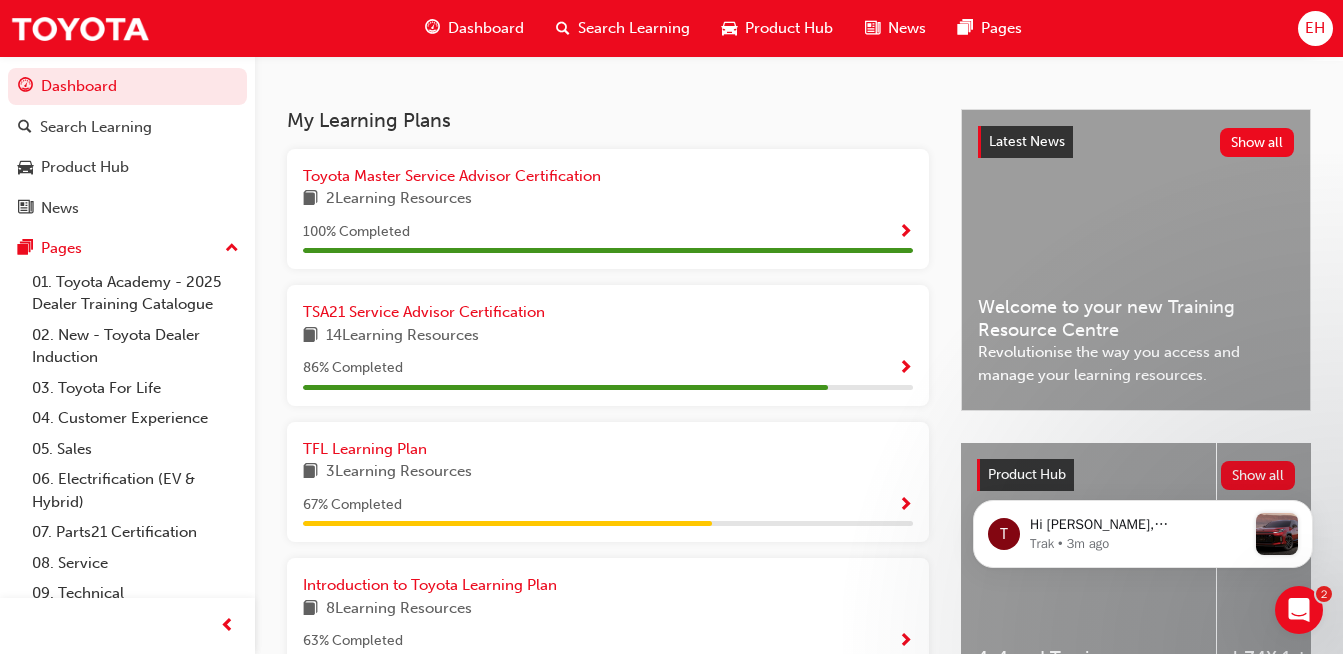 click at bounding box center [905, 369] 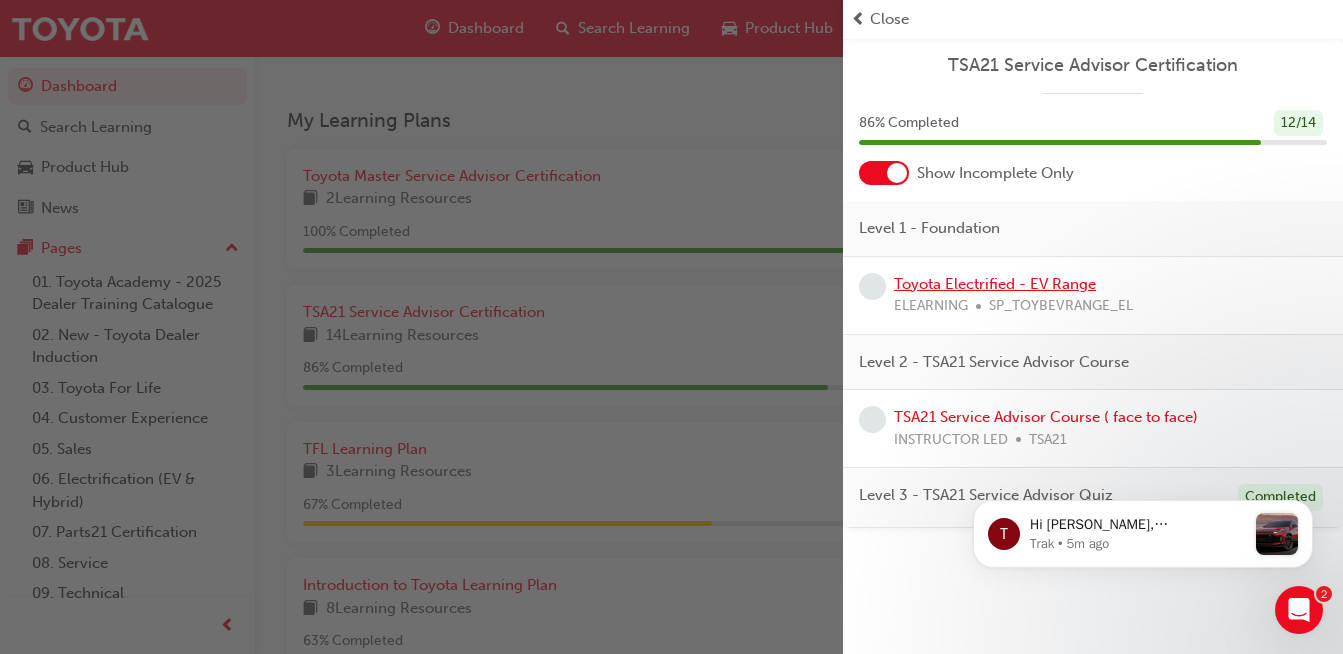 click on "Toyota Electrified - EV Range" at bounding box center [995, 284] 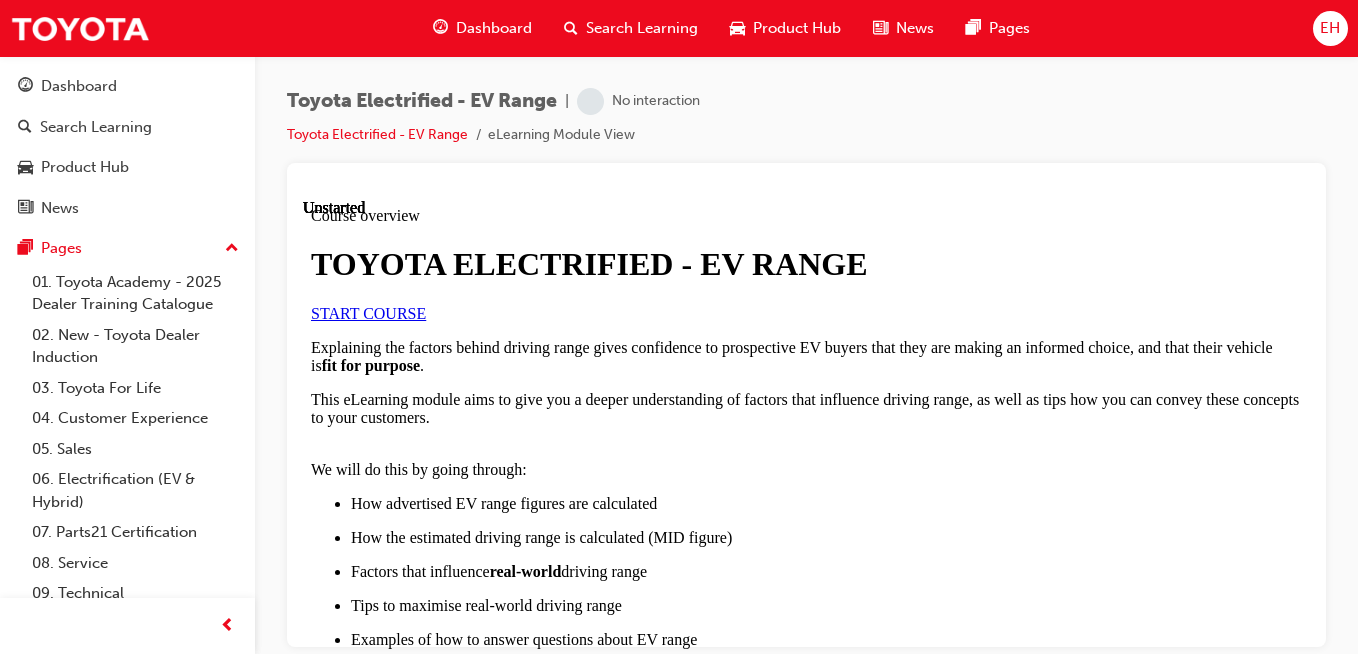 scroll, scrollTop: 0, scrollLeft: 0, axis: both 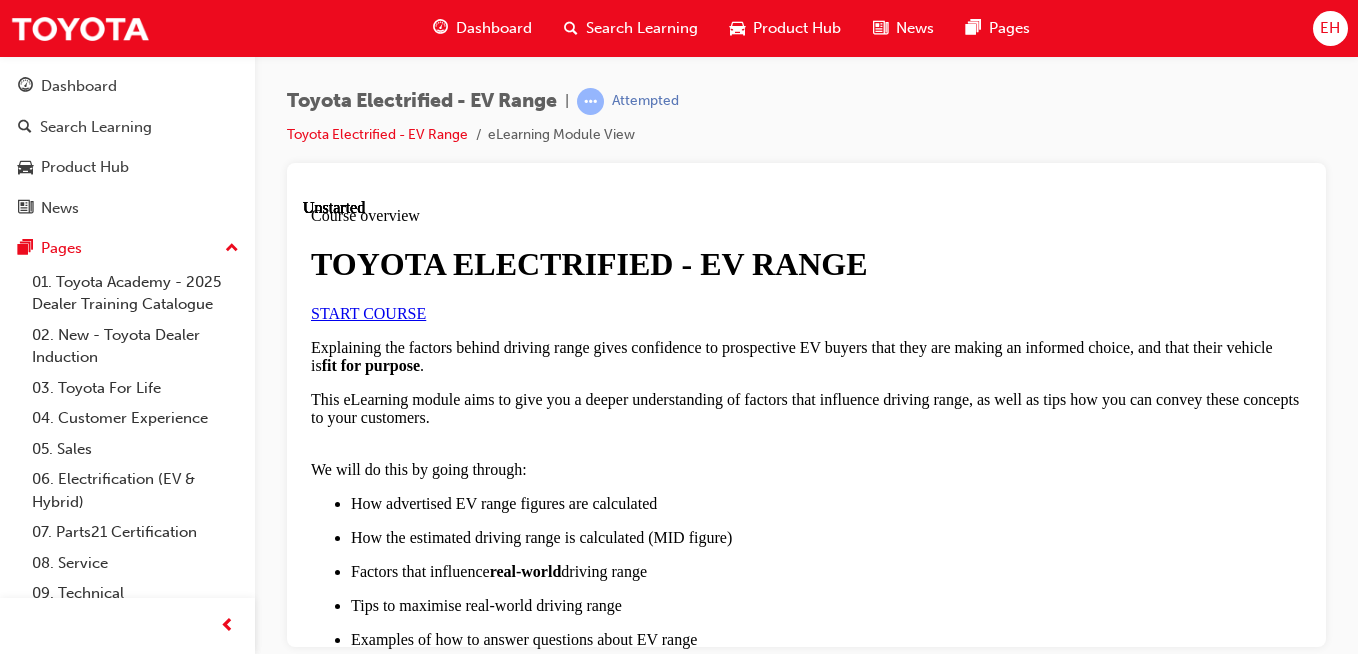 click on "START COURSE" at bounding box center (368, 312) 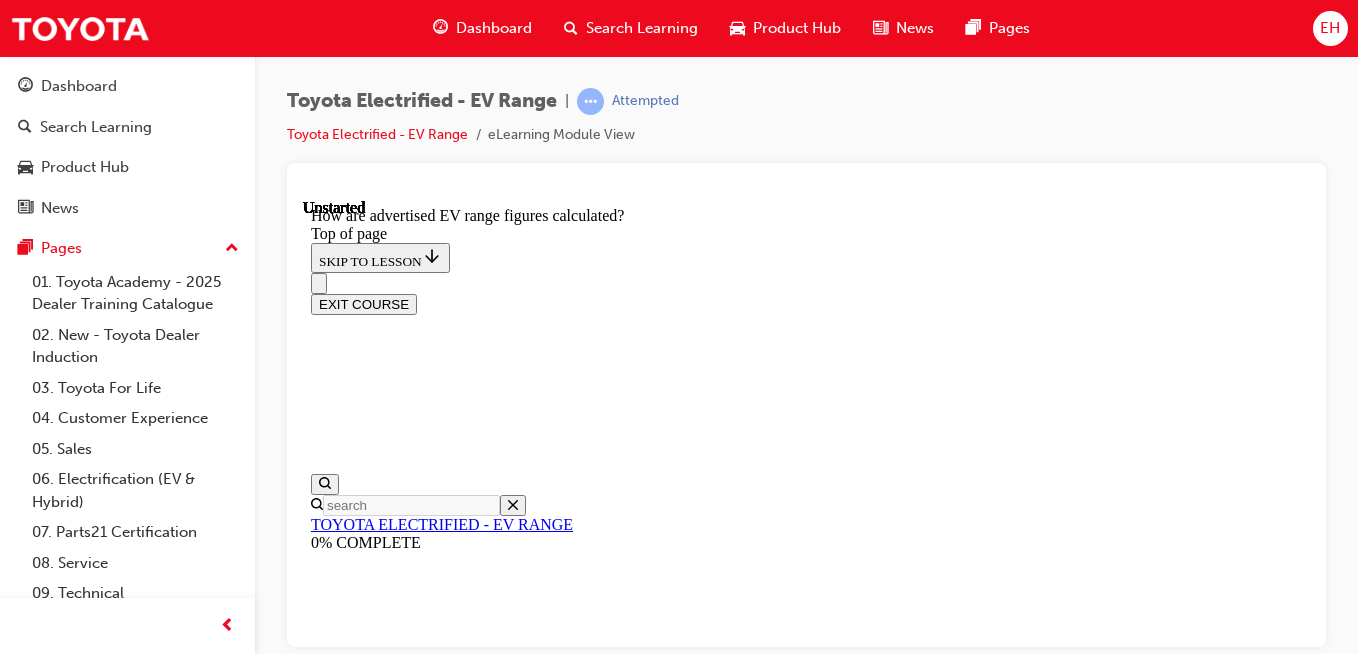 scroll, scrollTop: 62, scrollLeft: 0, axis: vertical 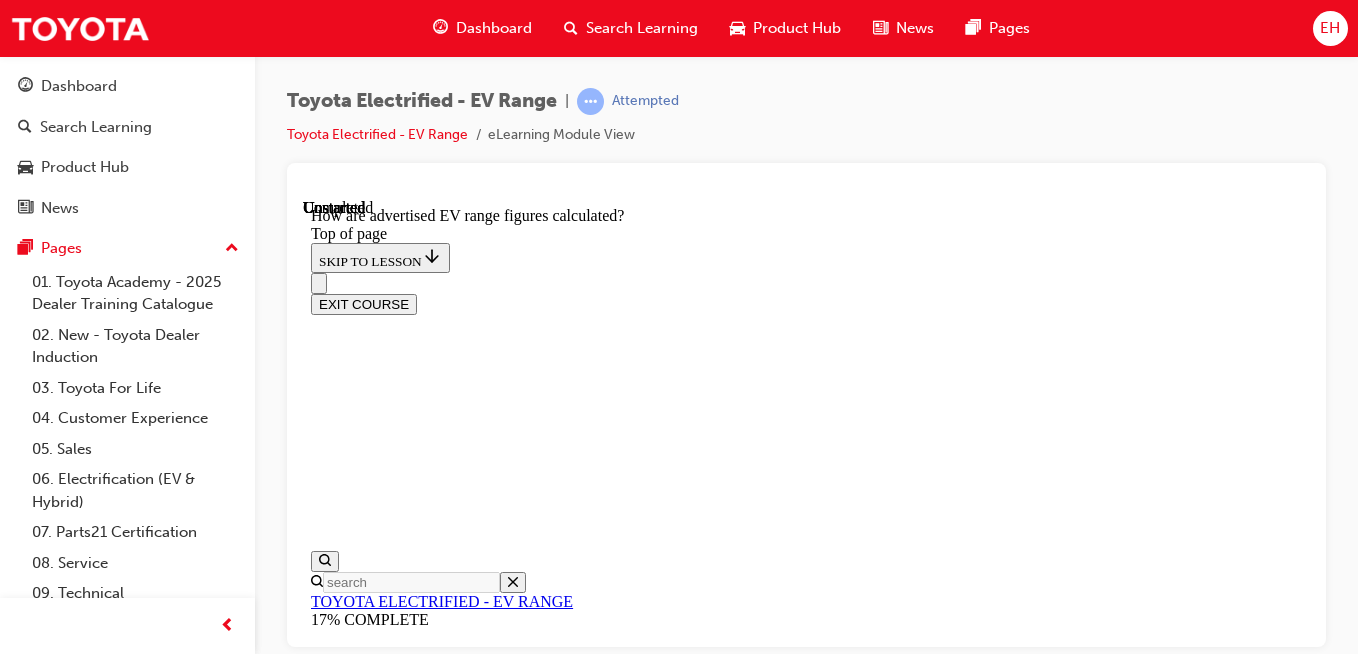click on "Lesson 2 - How is the estimated driving range on the MID calculated?" at bounding box center (536, 8761) 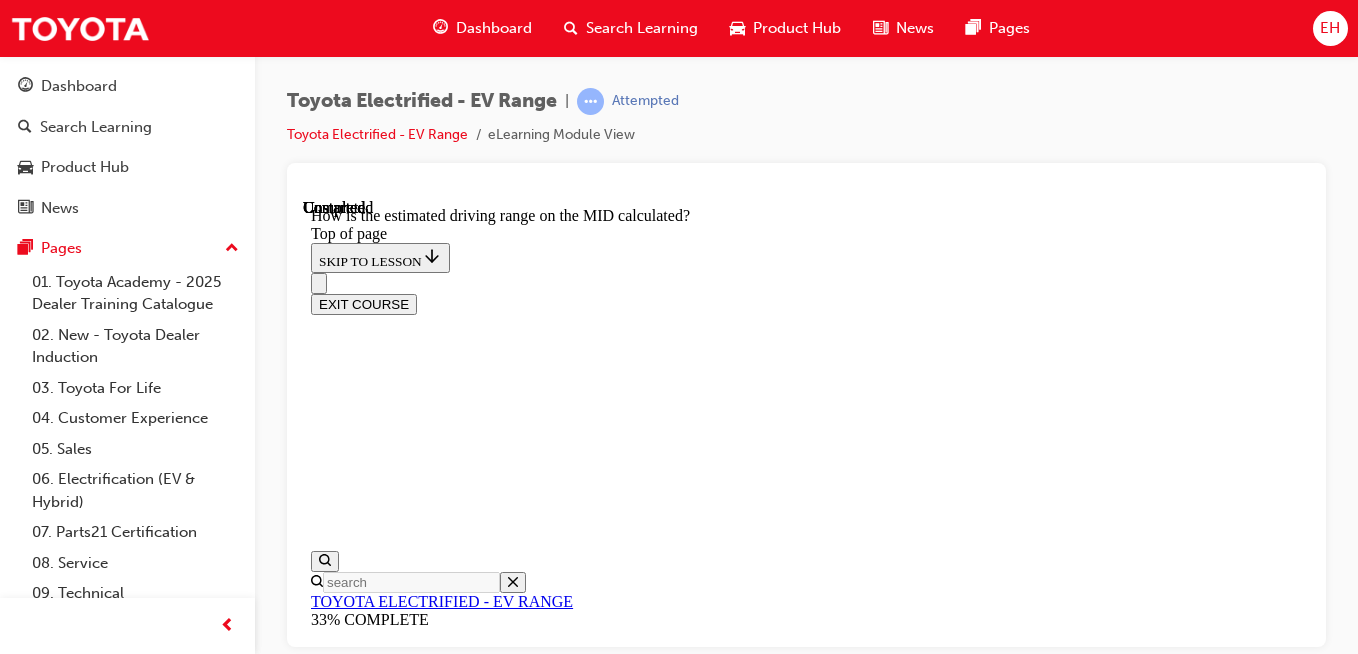 scroll, scrollTop: 1662, scrollLeft: 0, axis: vertical 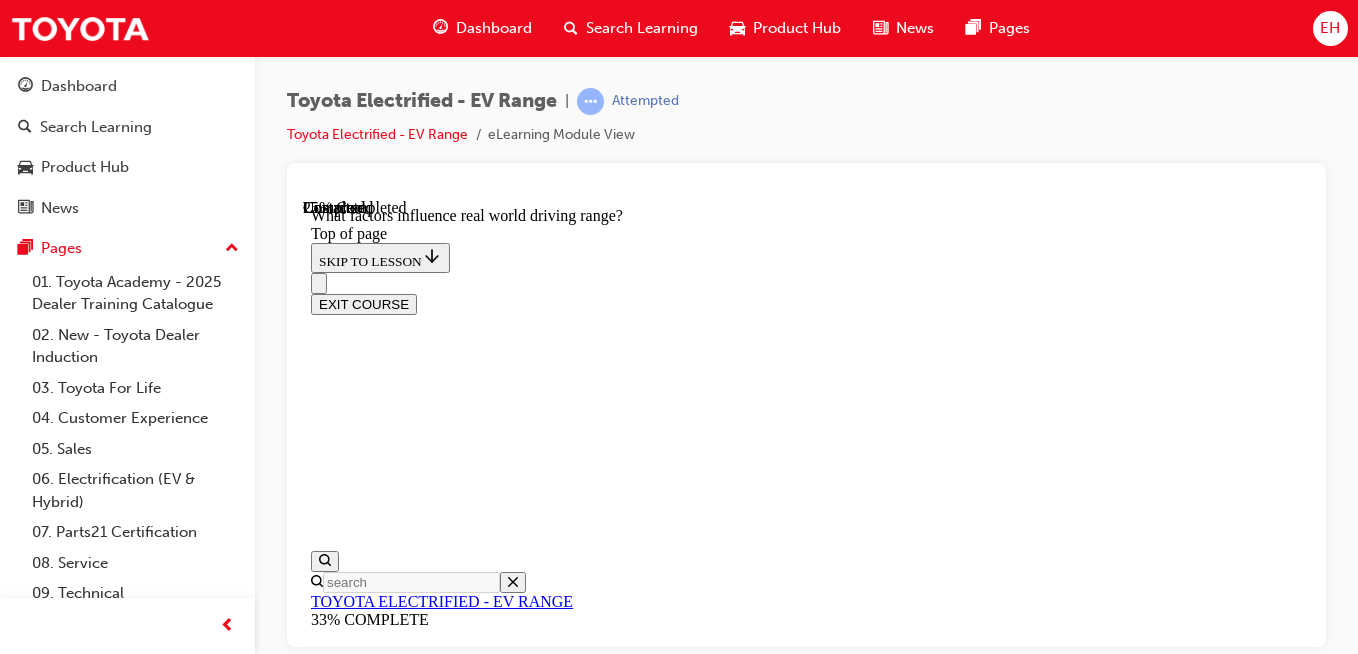 click on "Vehicle Speed Click to flip" at bounding box center (826, 8177) 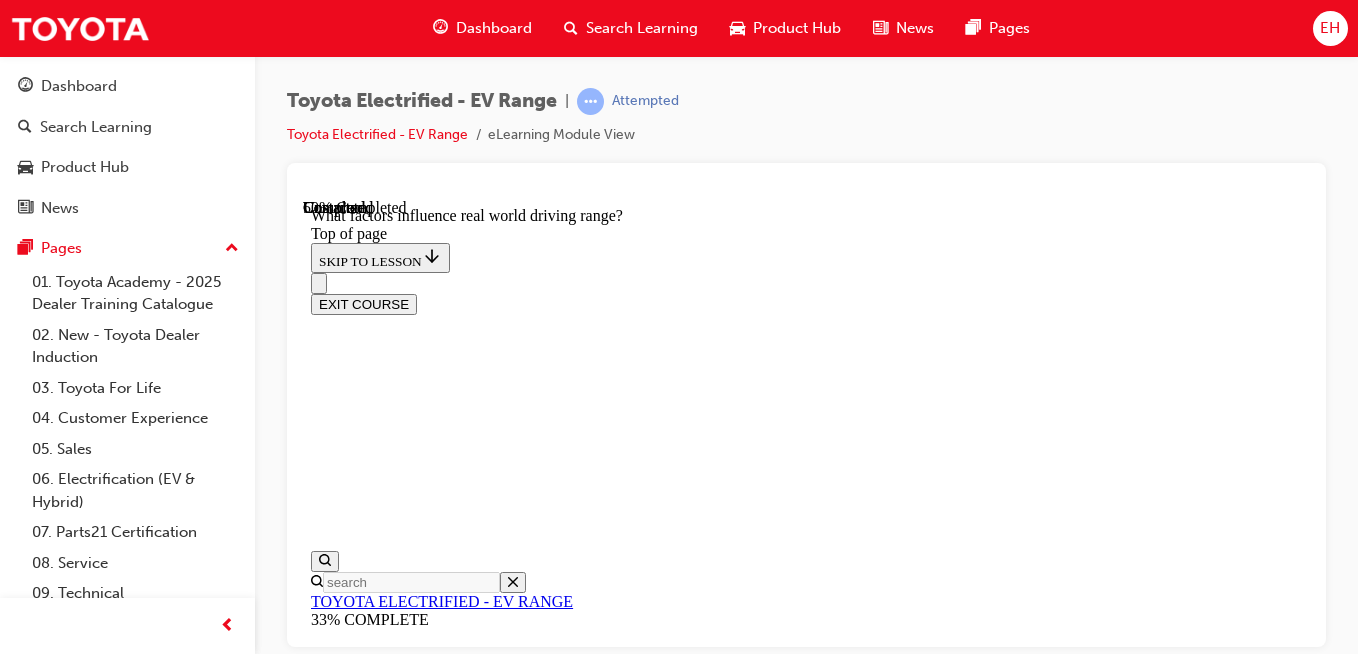 click on "CONTINUE" at bounding box center [353, 11222] 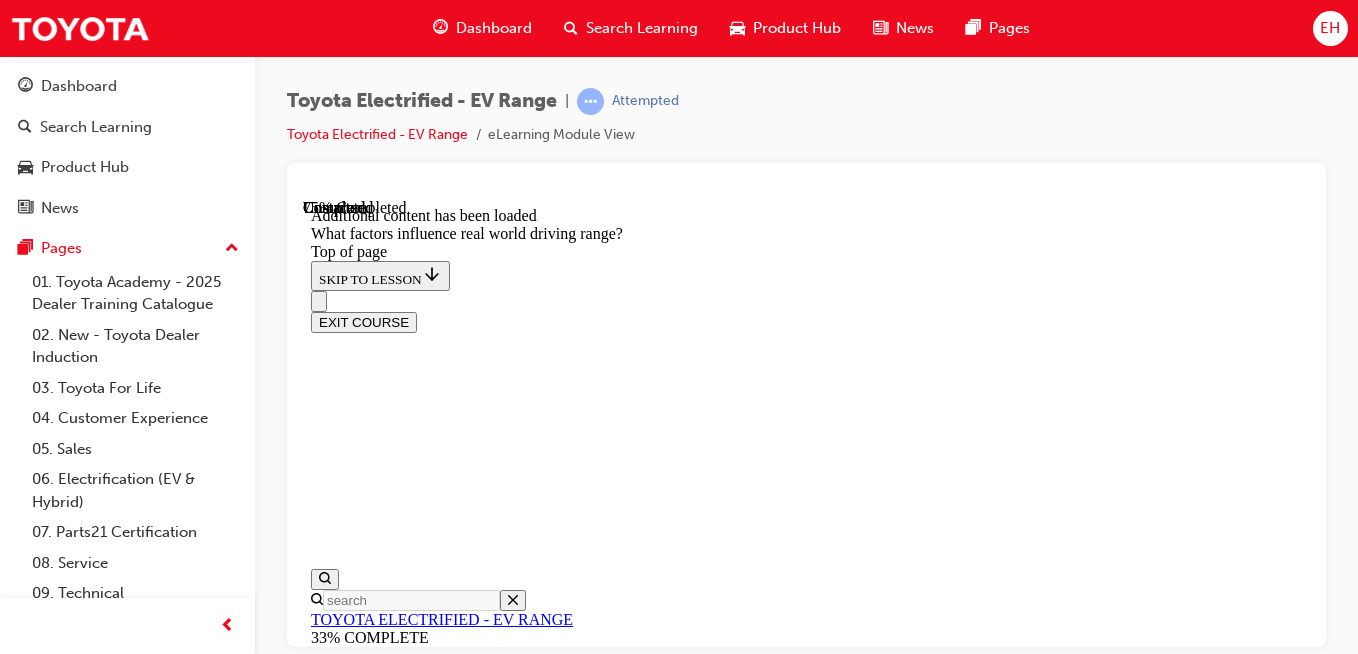 scroll, scrollTop: 3208, scrollLeft: 0, axis: vertical 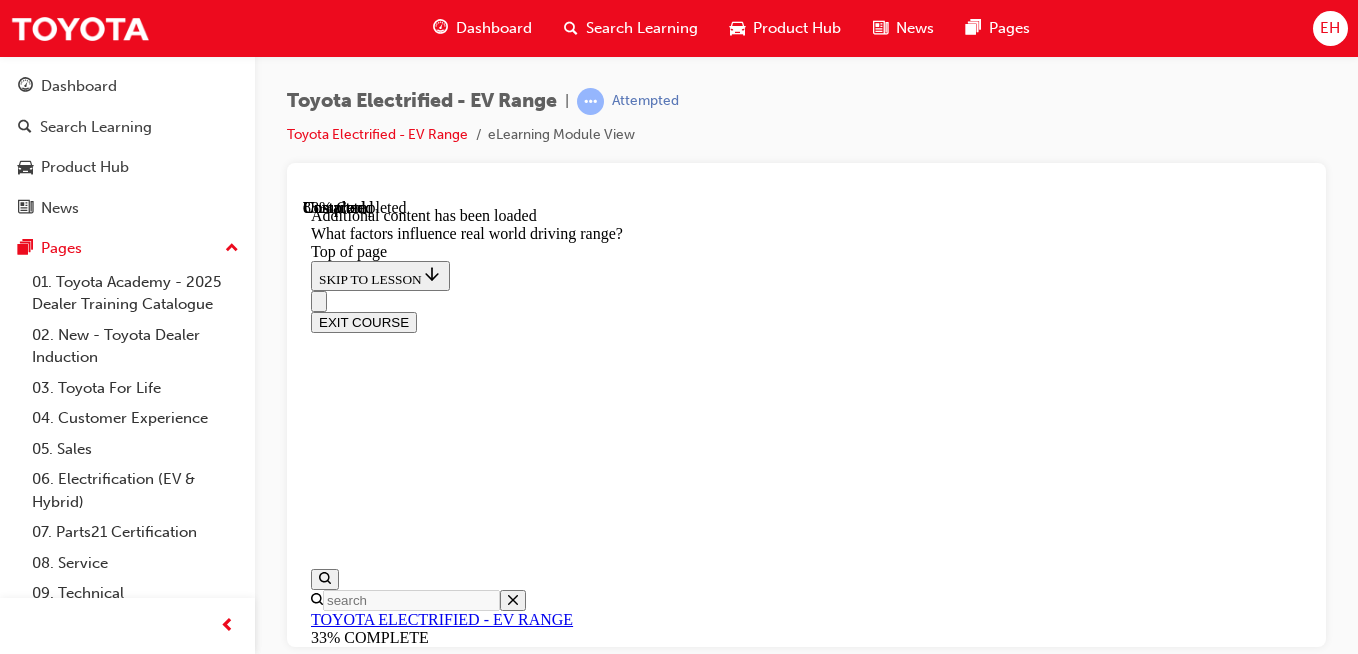 click on "REPLAY" at bounding box center [344, 11482] 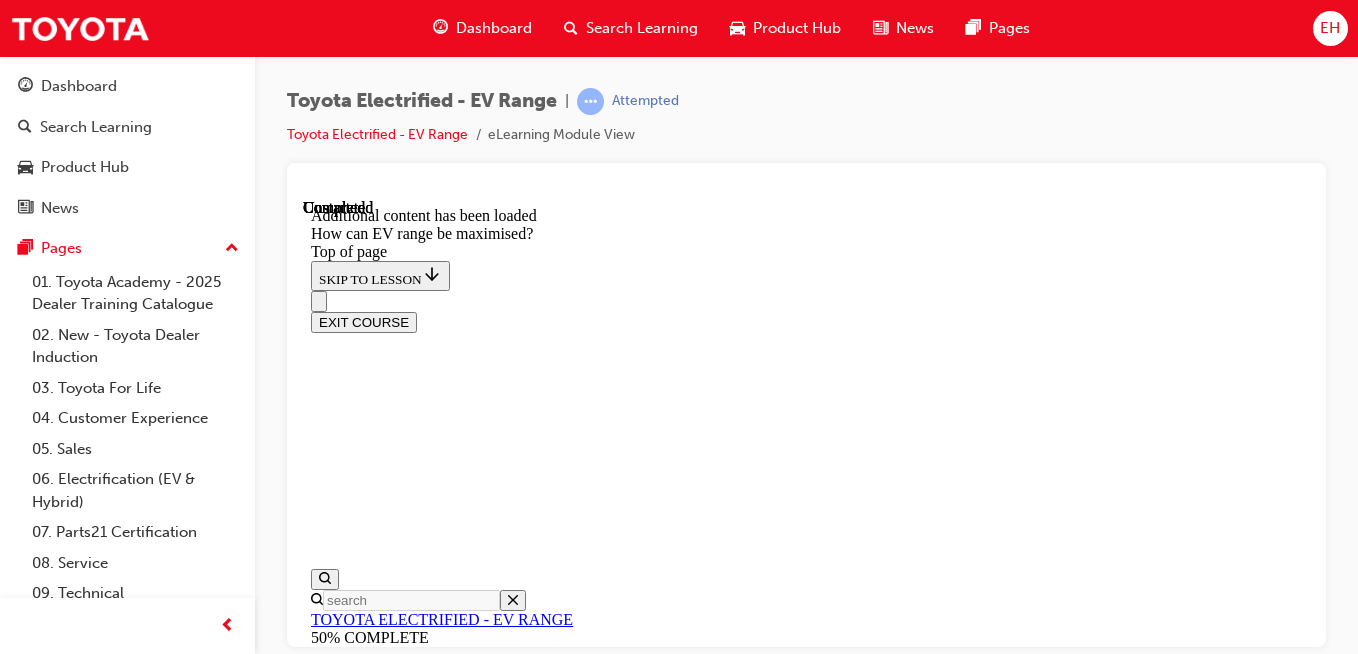 scroll, scrollTop: 0, scrollLeft: 0, axis: both 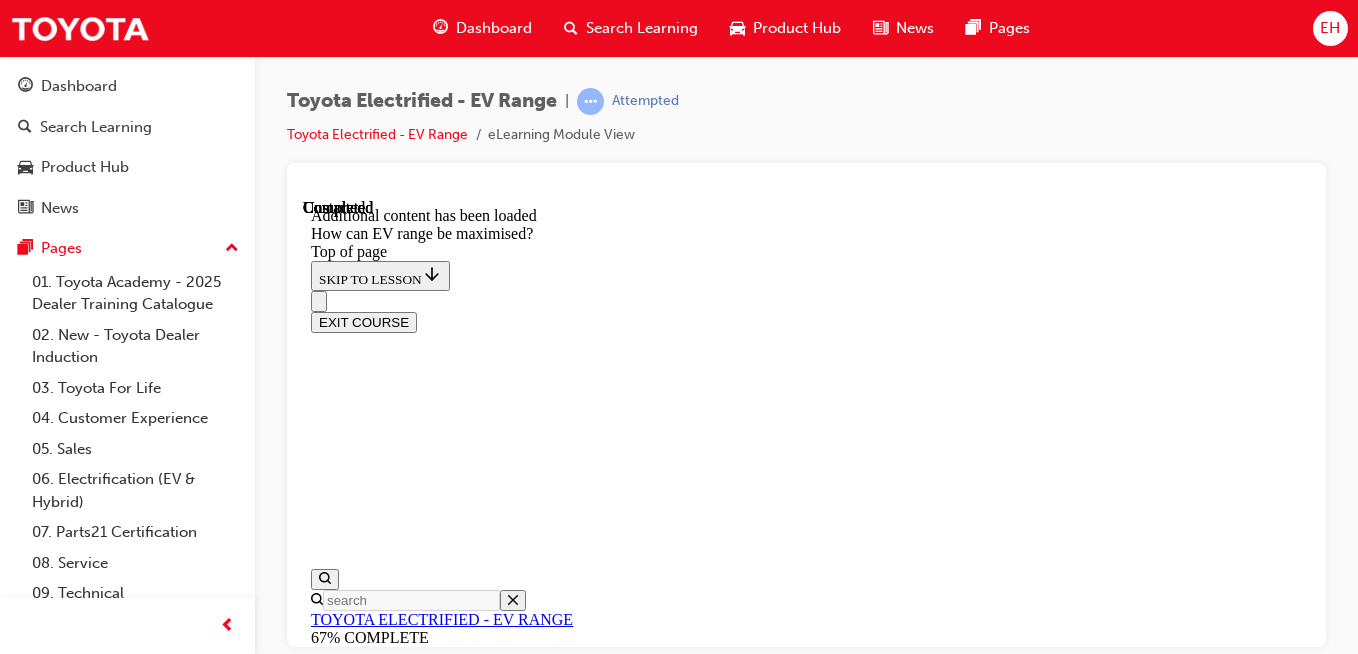 click 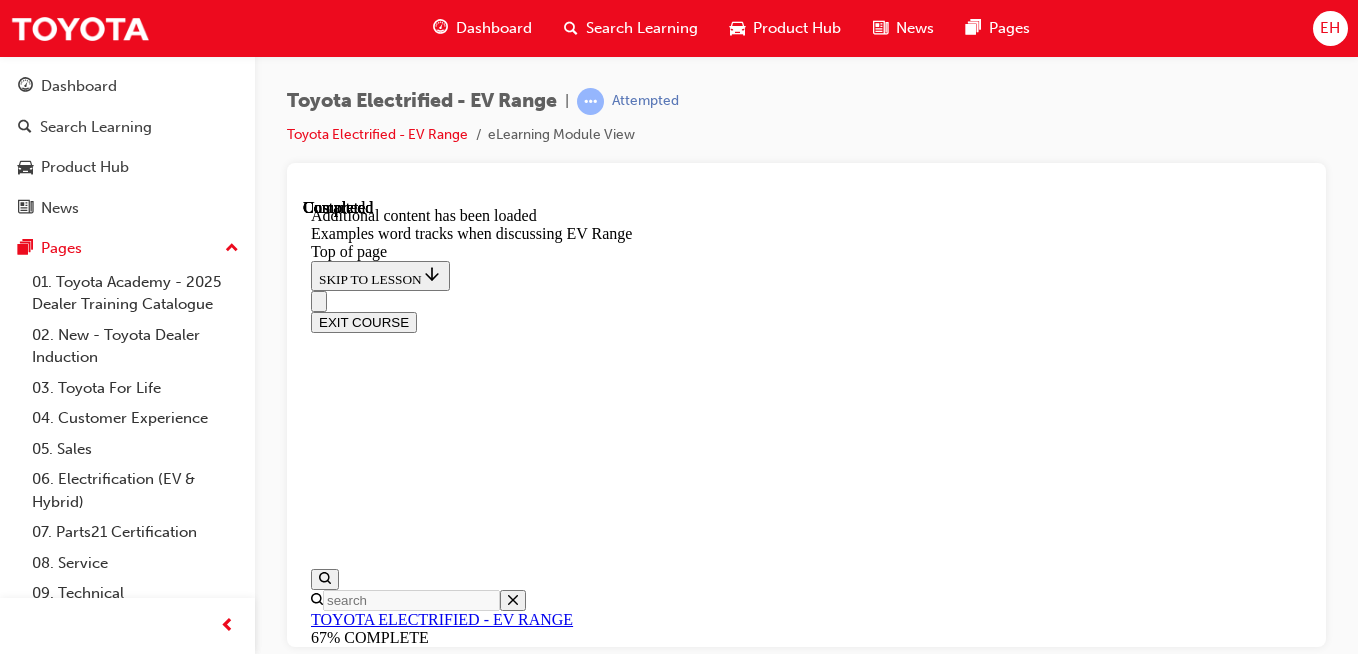 scroll, scrollTop: 0, scrollLeft: 0, axis: both 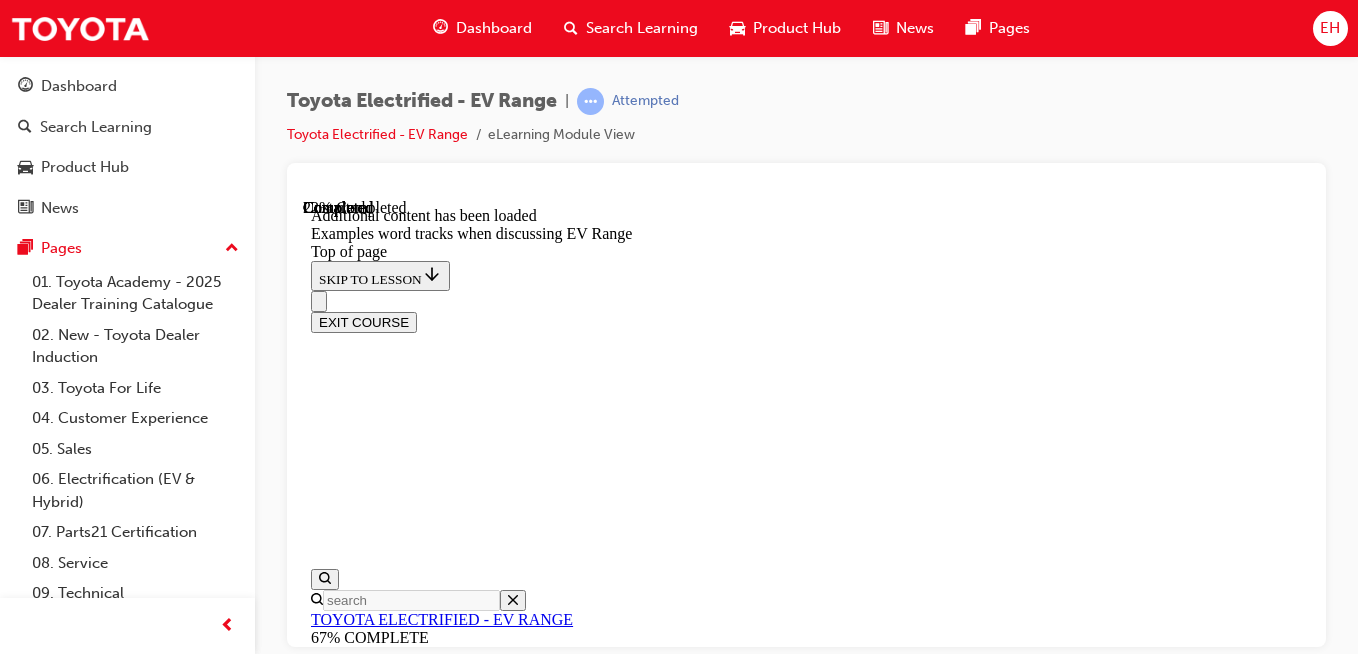 click on "CONTINUE" at bounding box center (353, 8447) 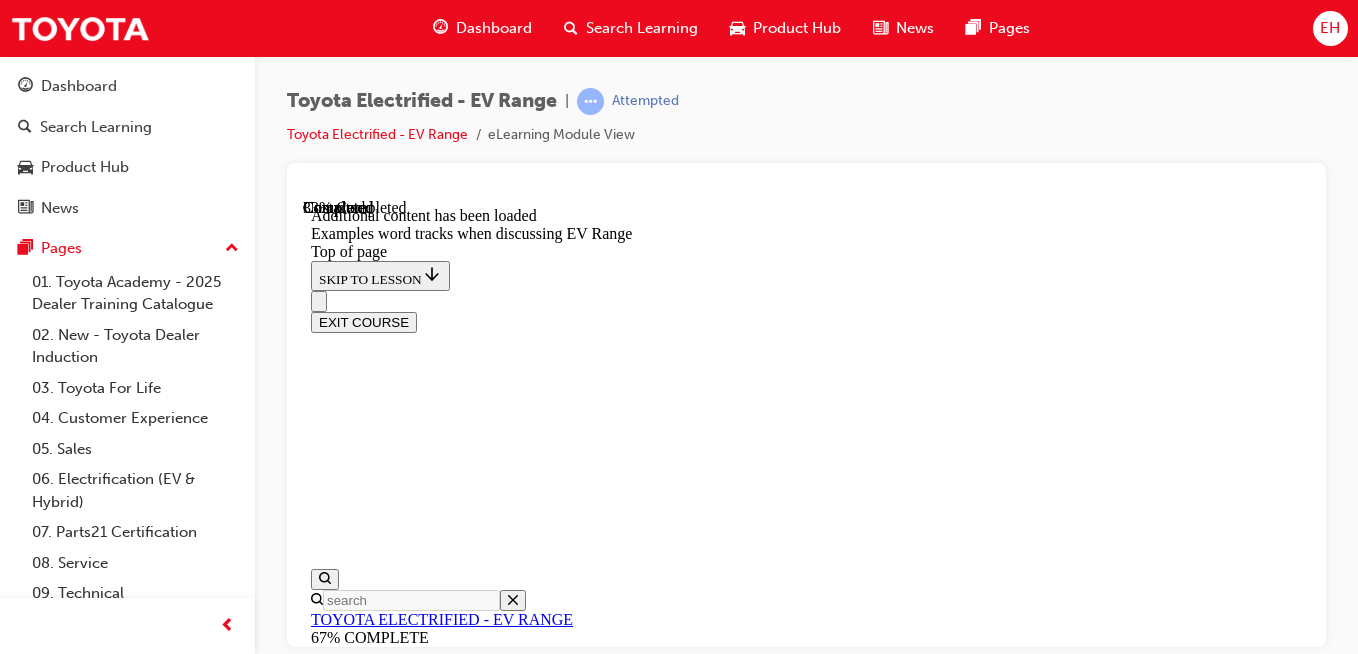 scroll, scrollTop: 1604, scrollLeft: 0, axis: vertical 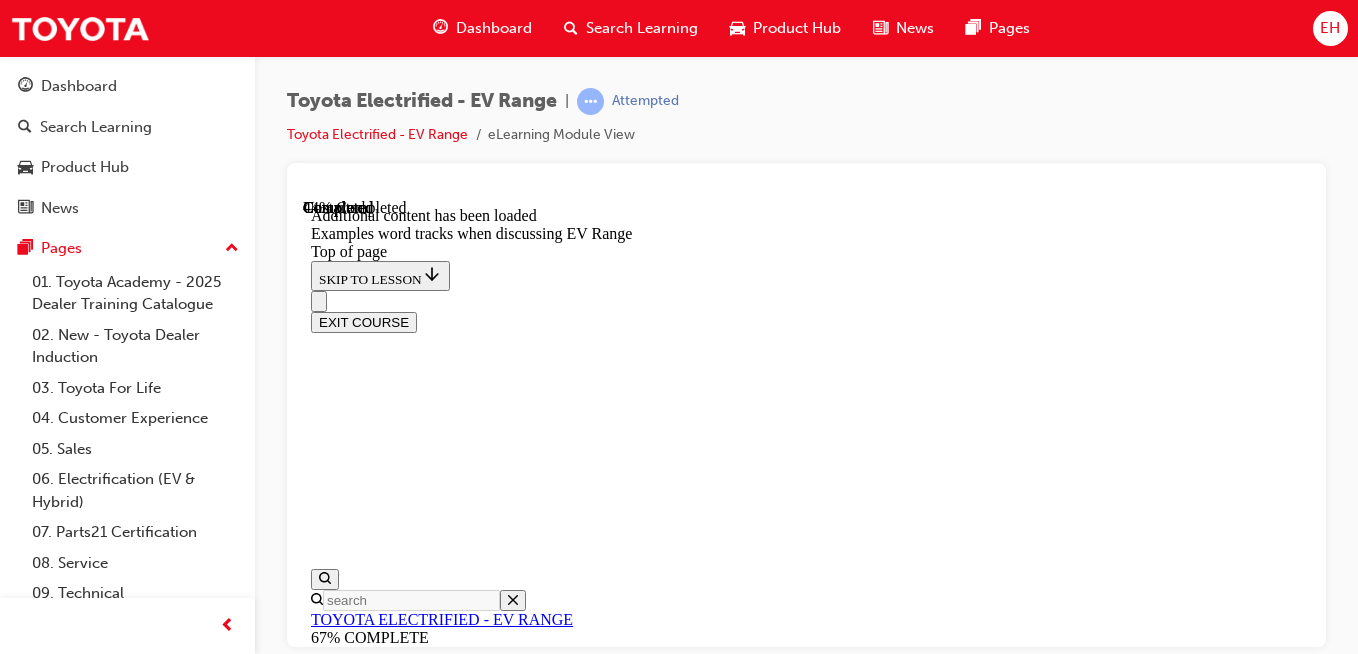 click on "CONTINUE" at bounding box center [353, 8987] 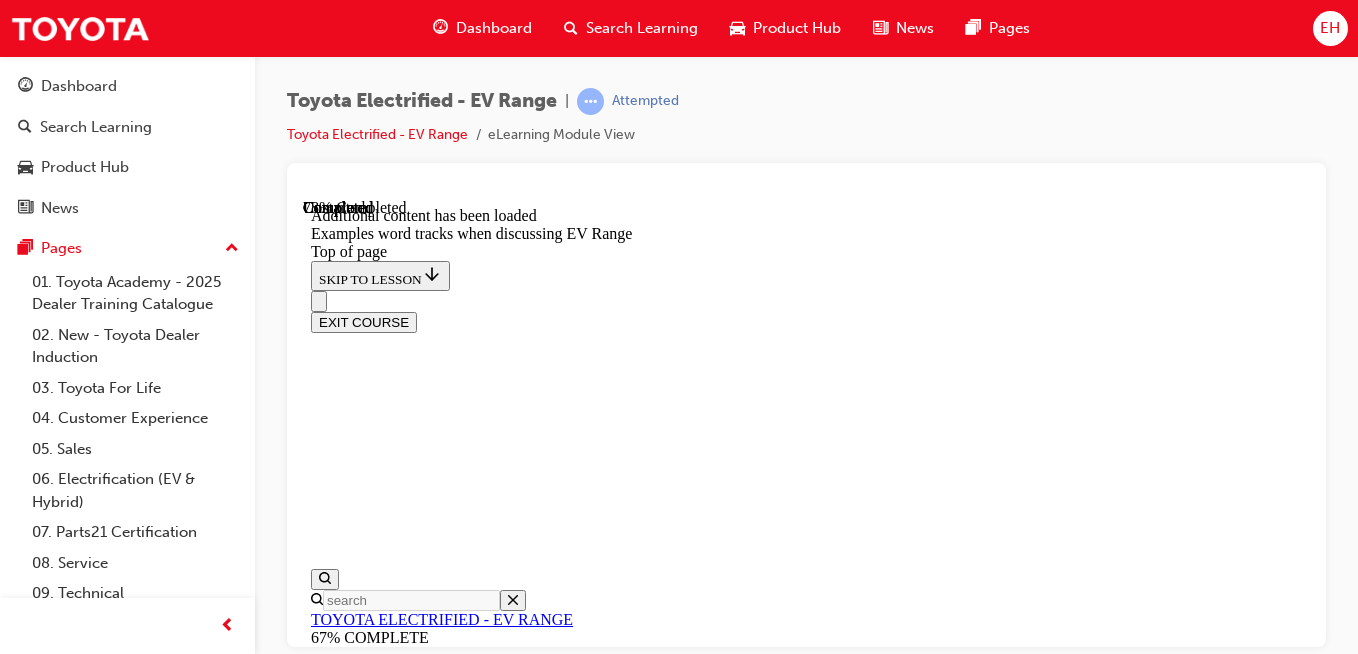 scroll, scrollTop: 2423, scrollLeft: 0, axis: vertical 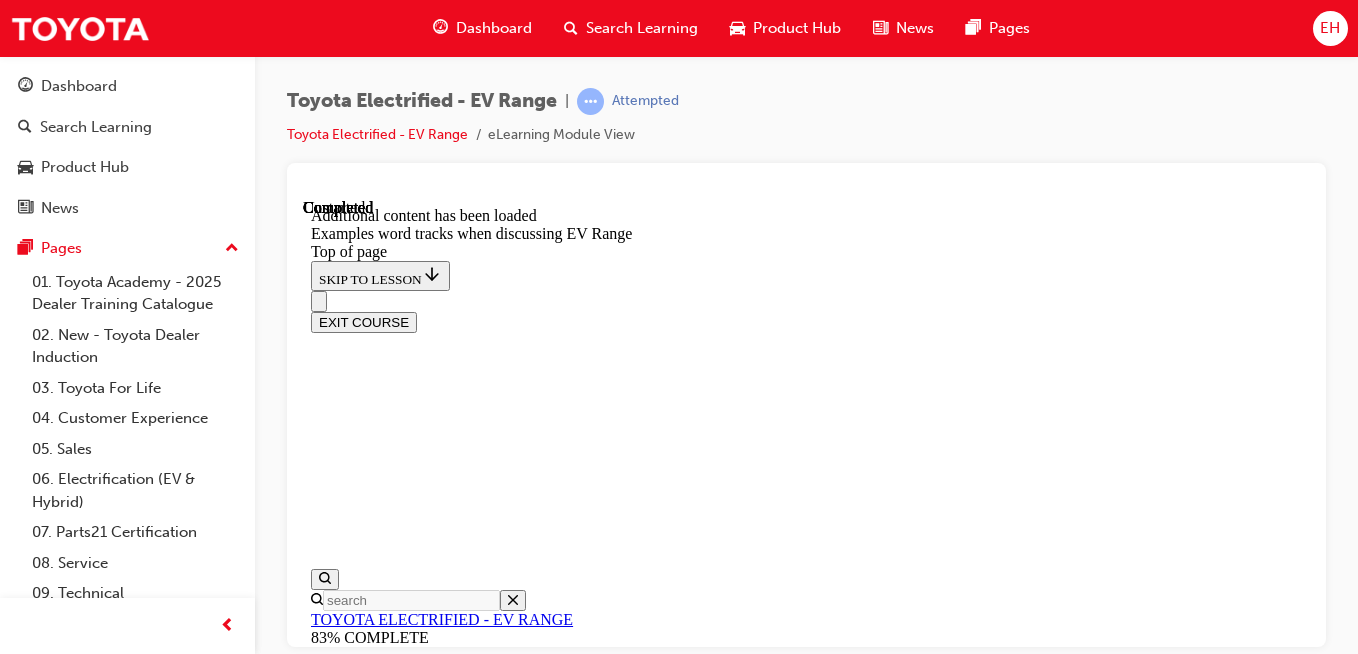 click 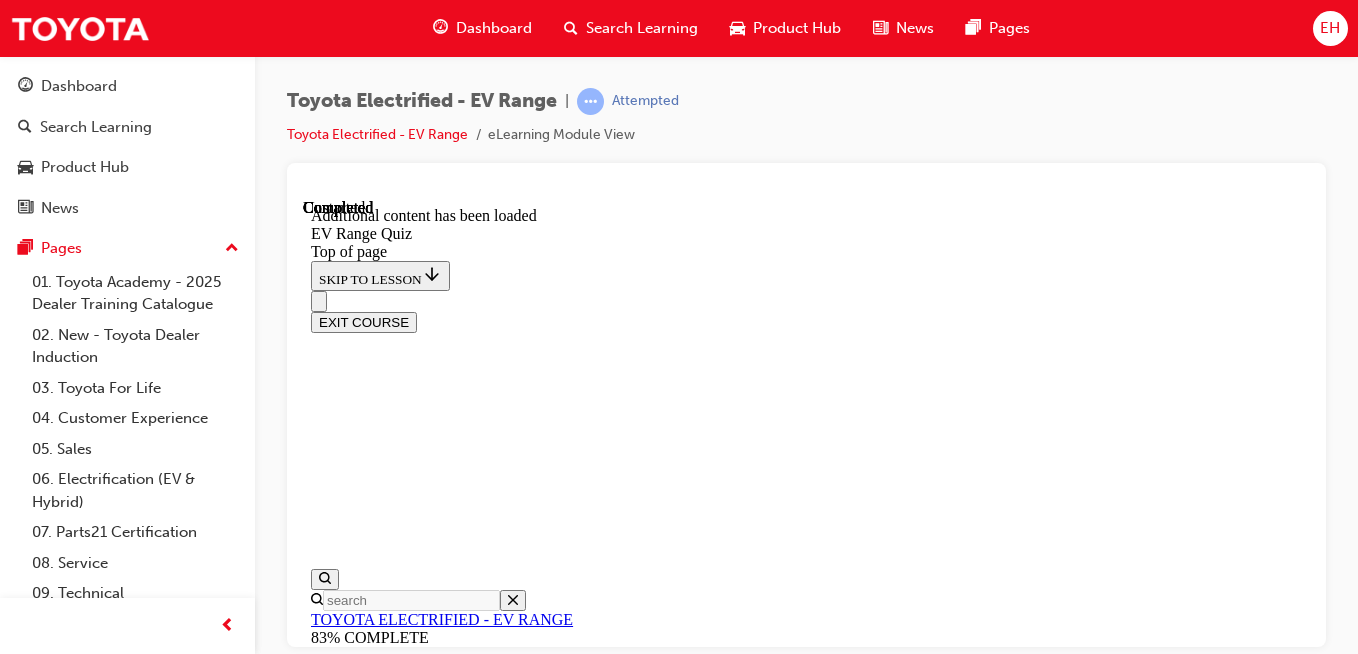 click on "START QUIZ" at bounding box center (356, 7873) 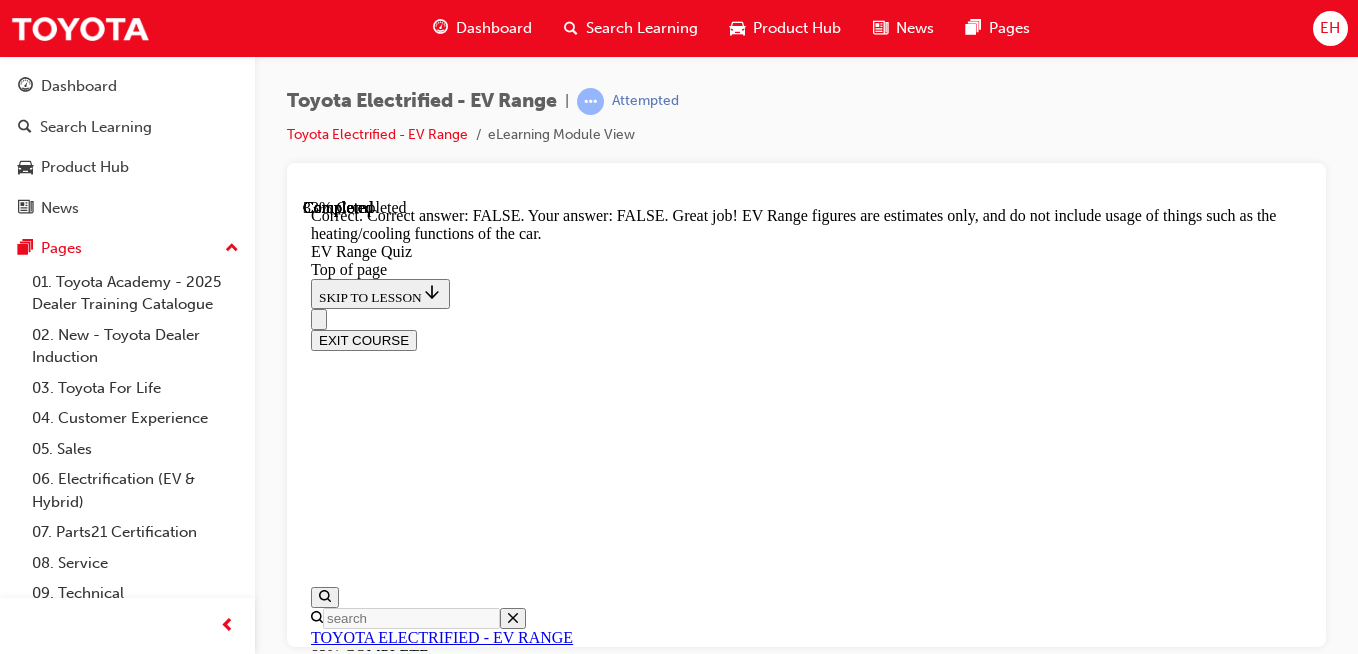 scroll, scrollTop: 704, scrollLeft: 0, axis: vertical 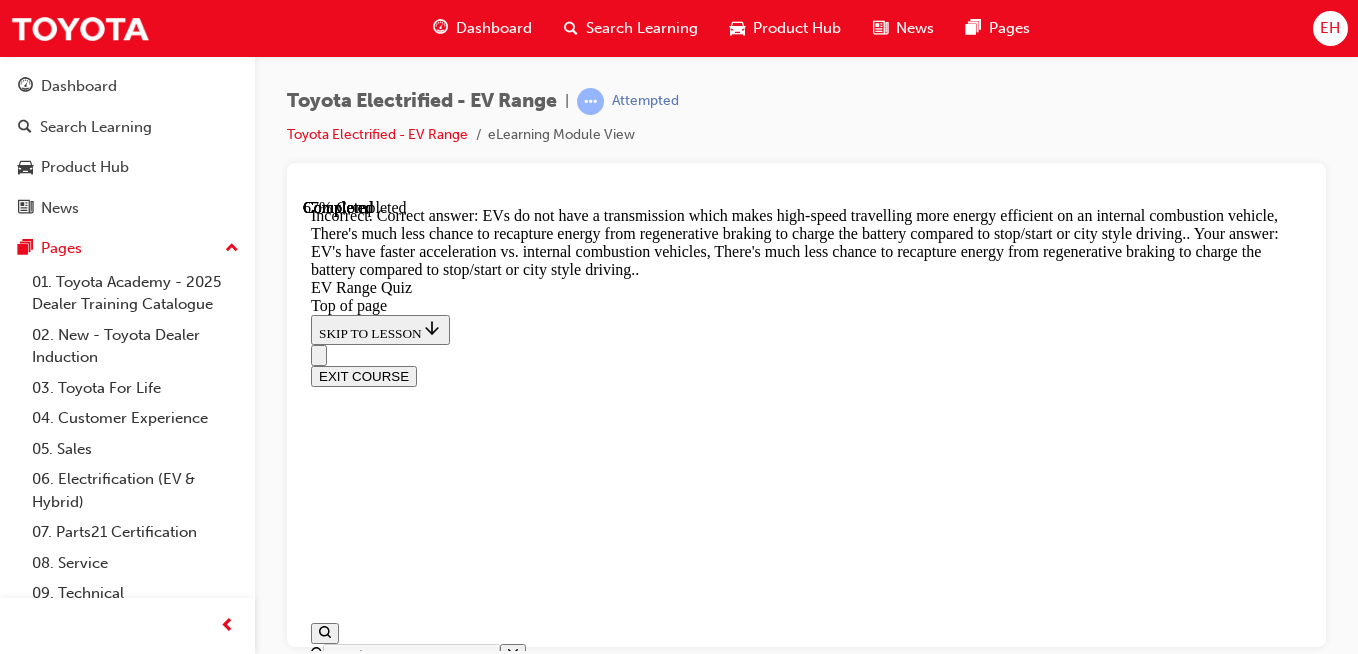 click on "NEXT" at bounding box center (337, 15109) 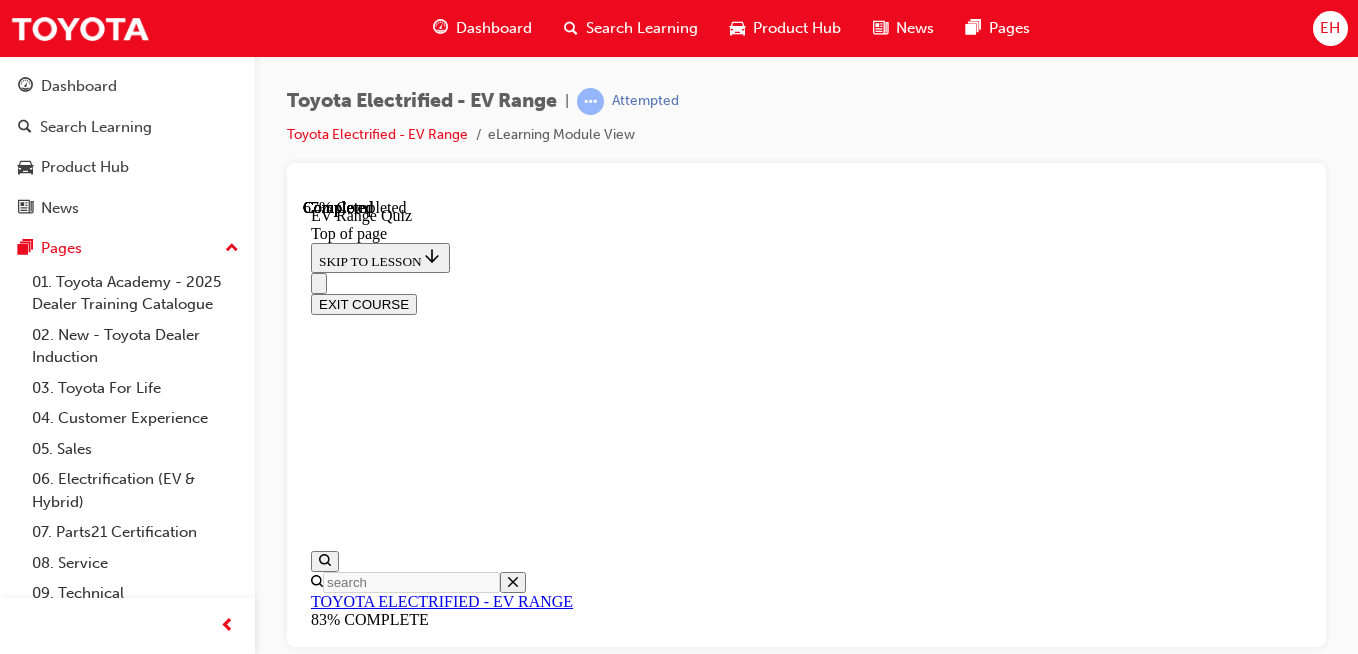 scroll, scrollTop: 661, scrollLeft: 0, axis: vertical 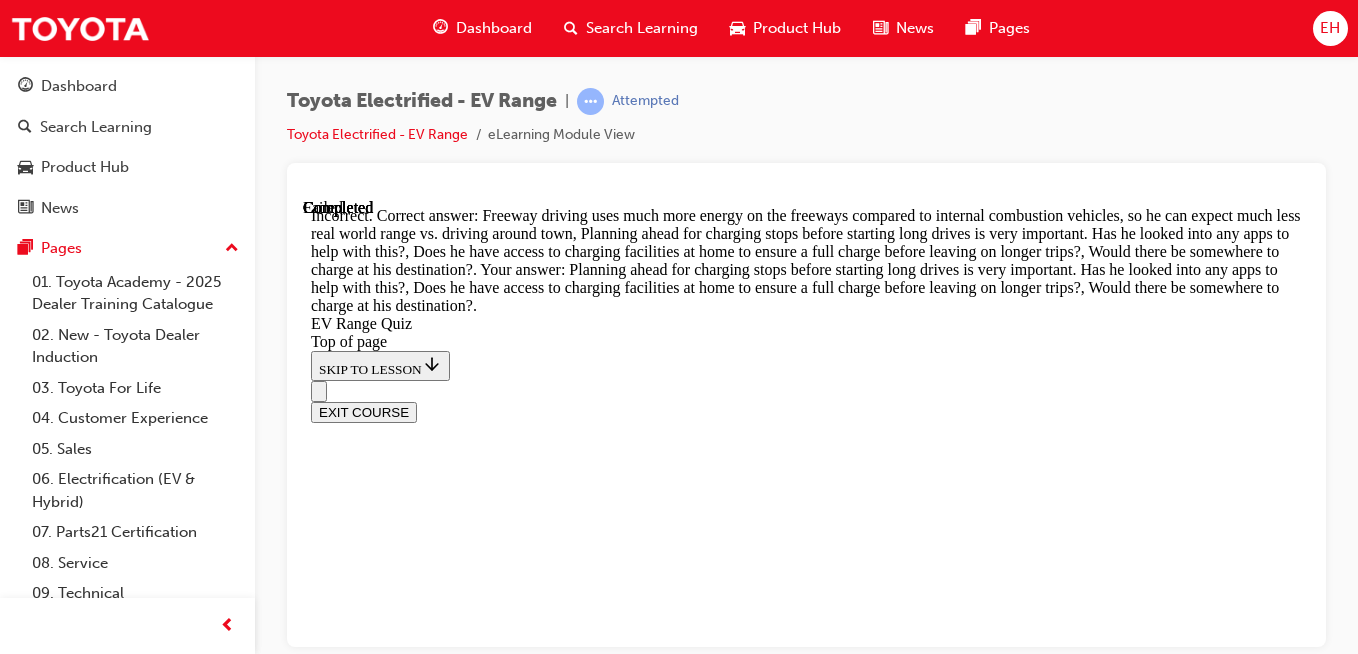 drag, startPoint x: 956, startPoint y: 543, endPoint x: 968, endPoint y: 558, distance: 19.209373 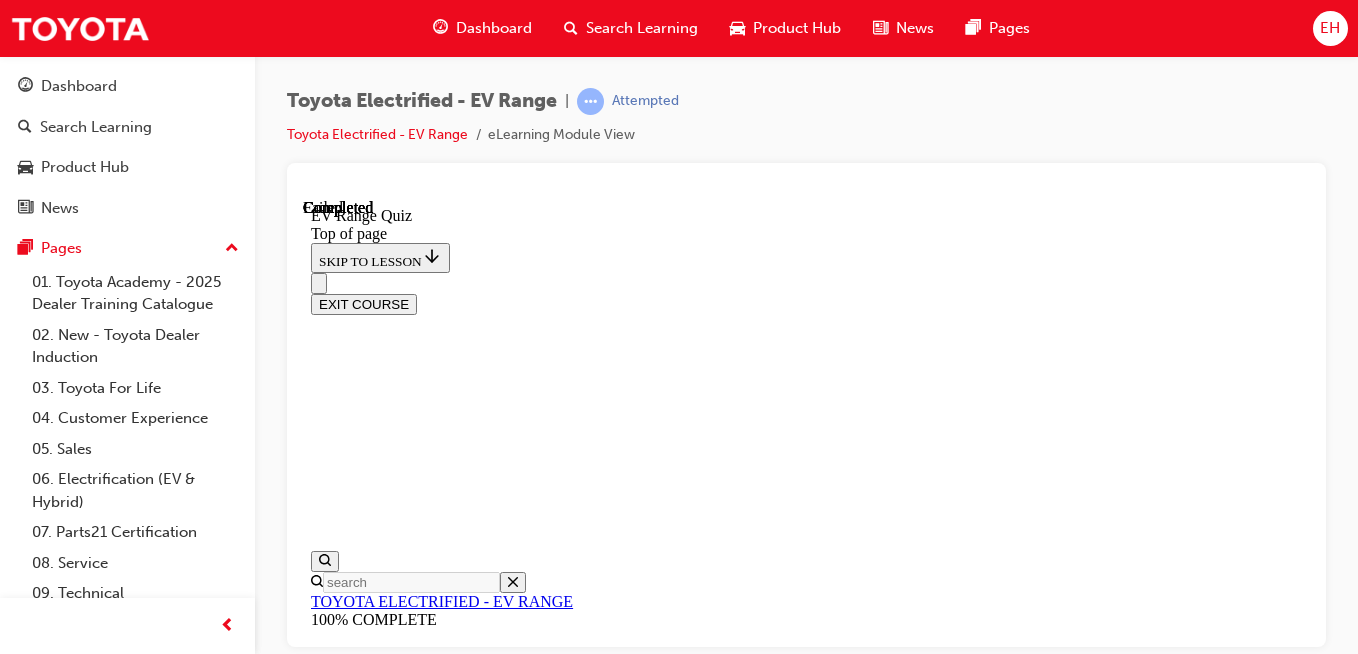 scroll, scrollTop: 573, scrollLeft: 0, axis: vertical 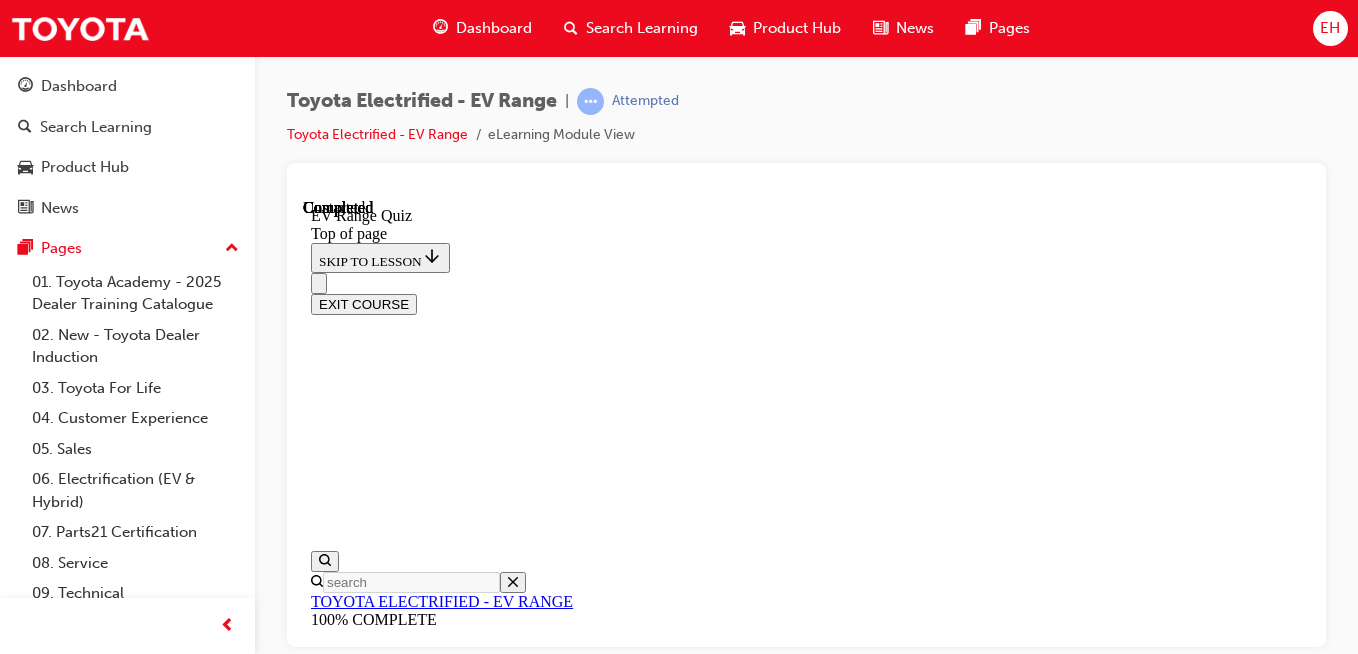 click on "TAKE AGAIN" at bounding box center [359, 7855] 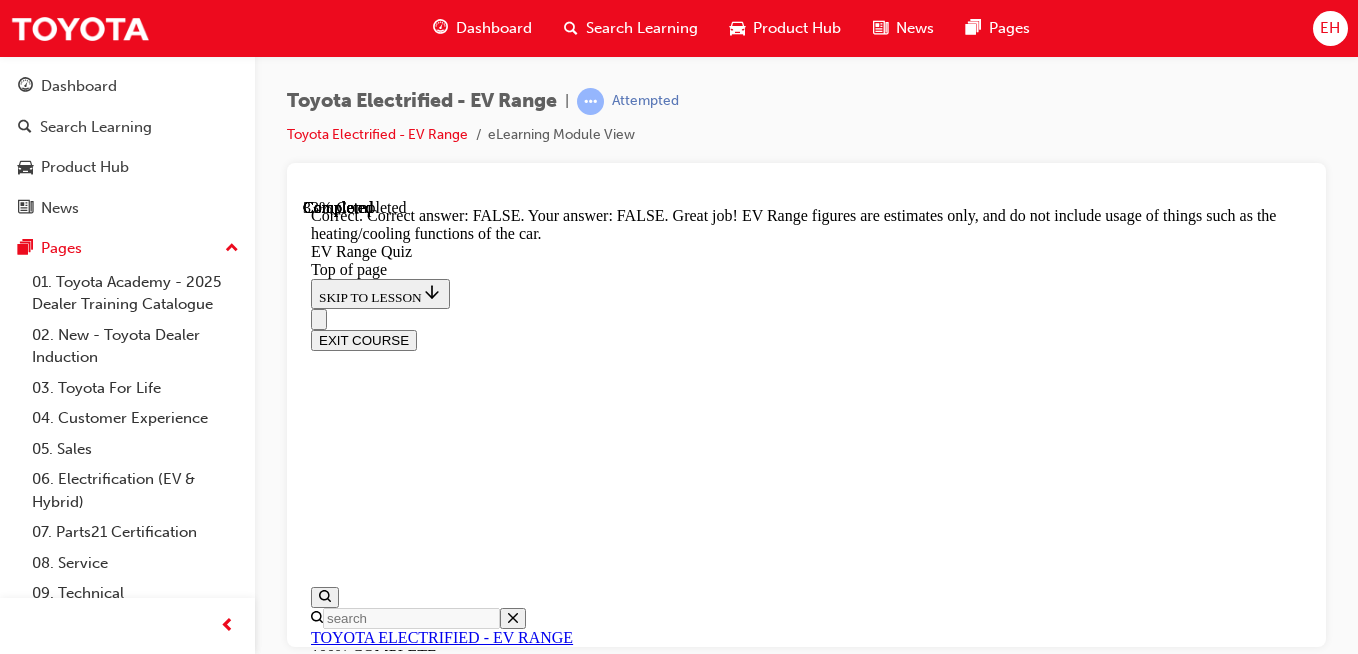 scroll, scrollTop: 704, scrollLeft: 0, axis: vertical 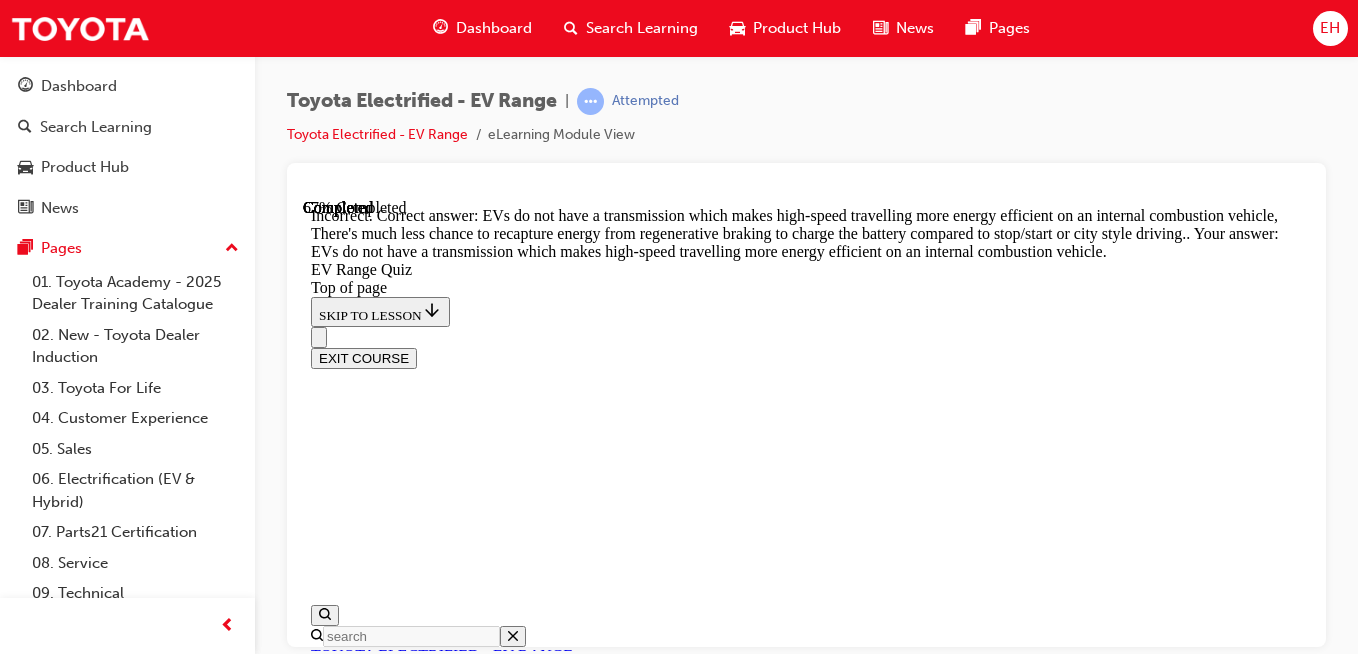 click on "NEXT" at bounding box center [337, 15091] 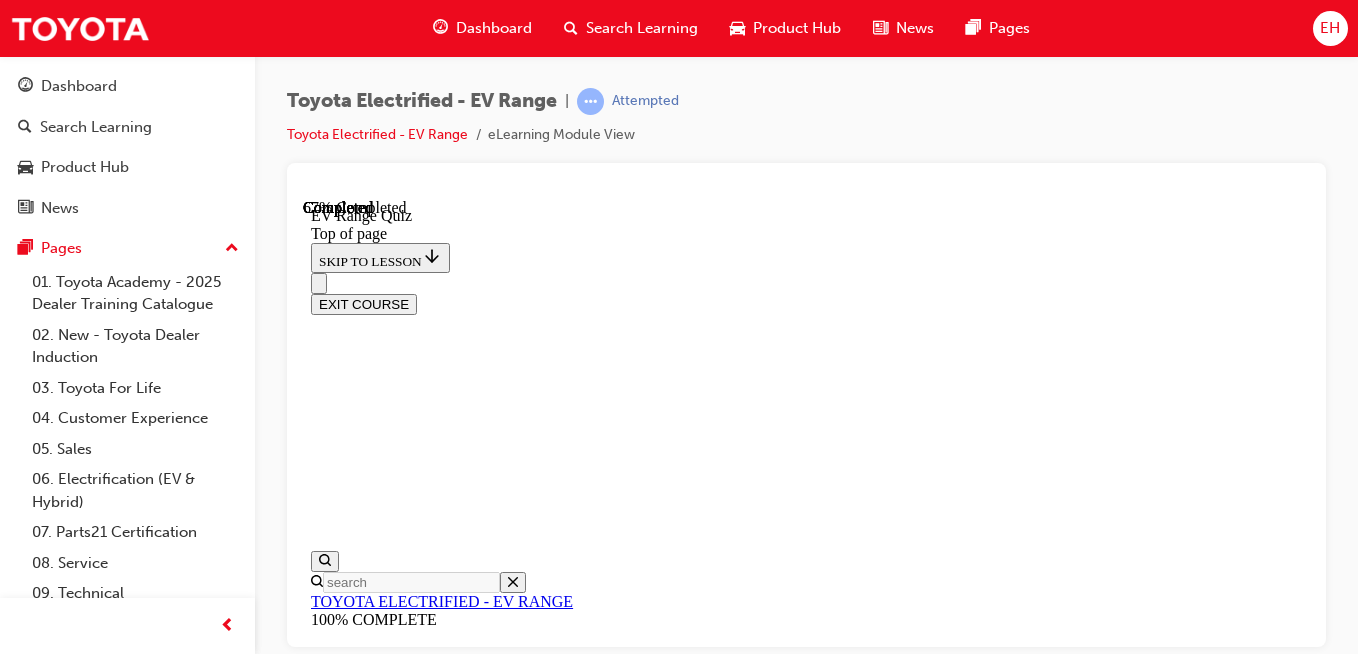 scroll, scrollTop: 661, scrollLeft: 0, axis: vertical 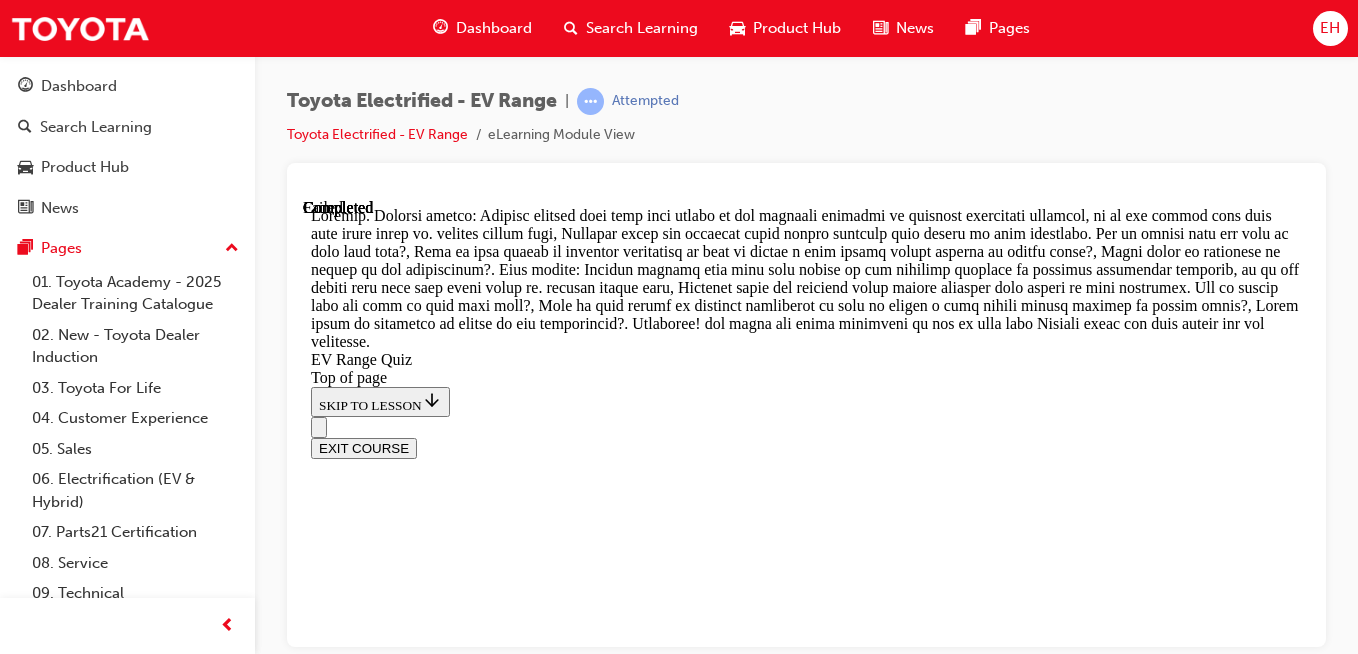 click on "NEXT" at bounding box center [337, 14784] 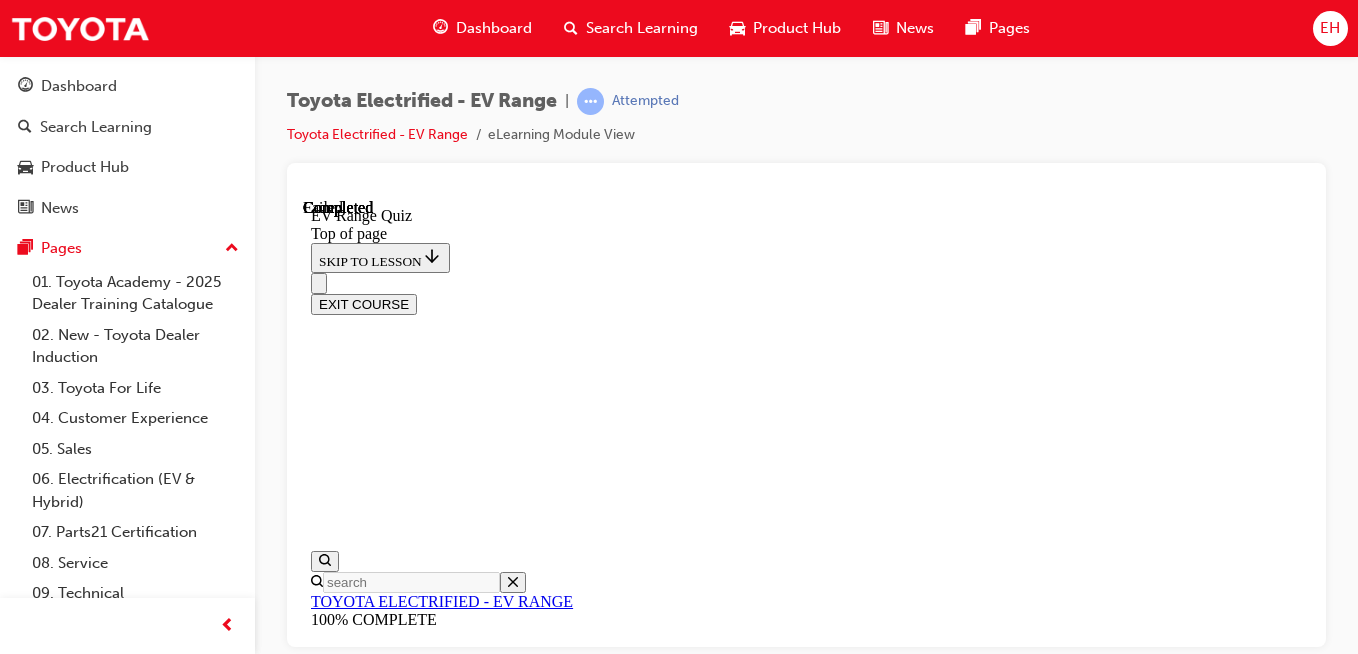 scroll, scrollTop: 573, scrollLeft: 0, axis: vertical 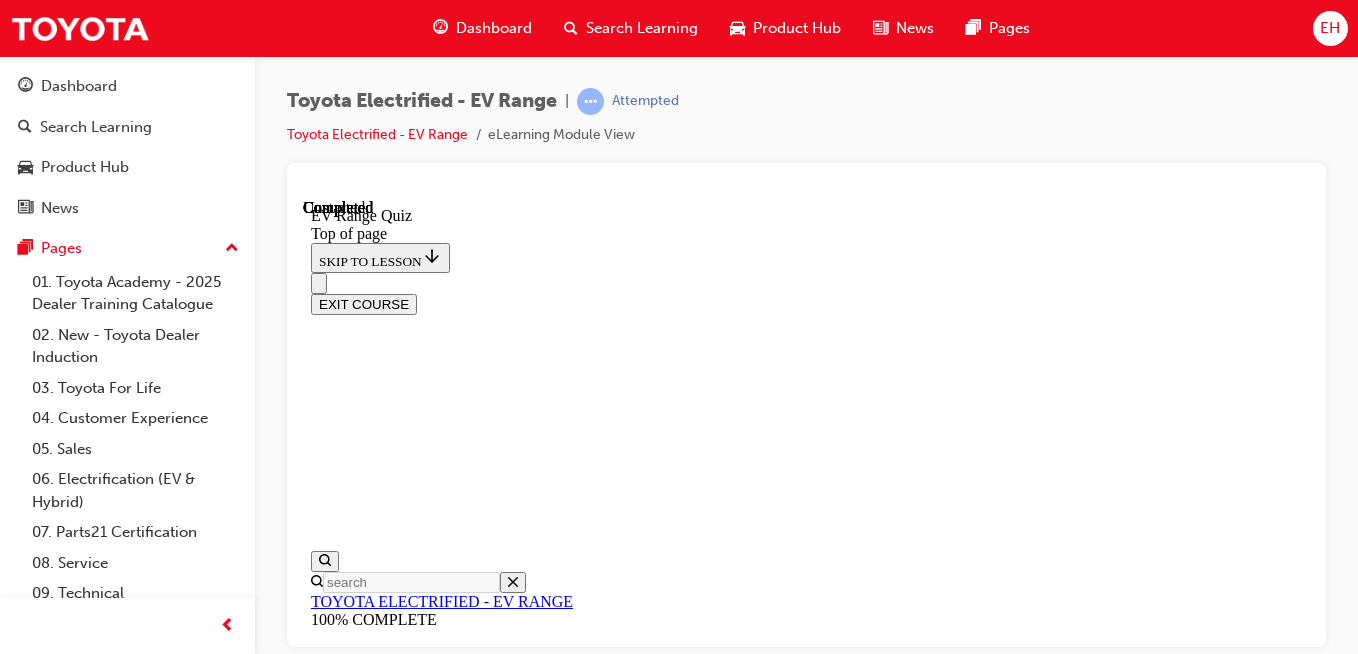 click on "TAKE AGAIN" at bounding box center [359, 7855] 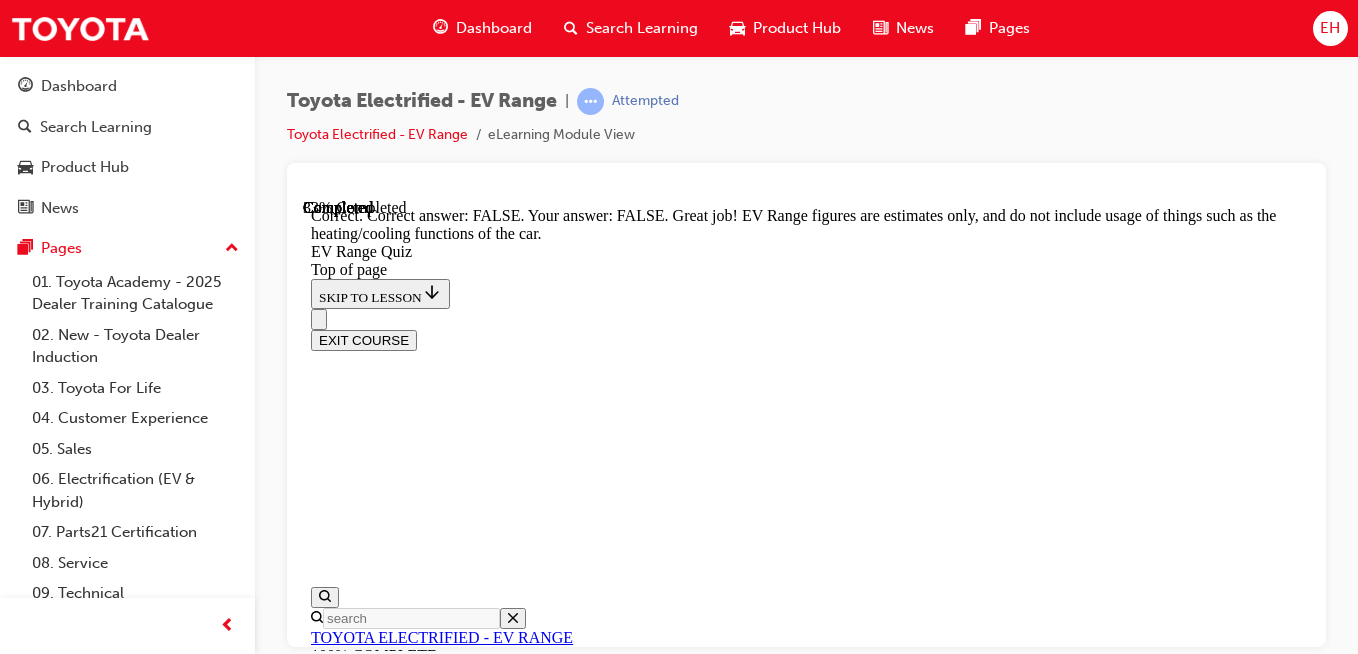 scroll, scrollTop: 704, scrollLeft: 0, axis: vertical 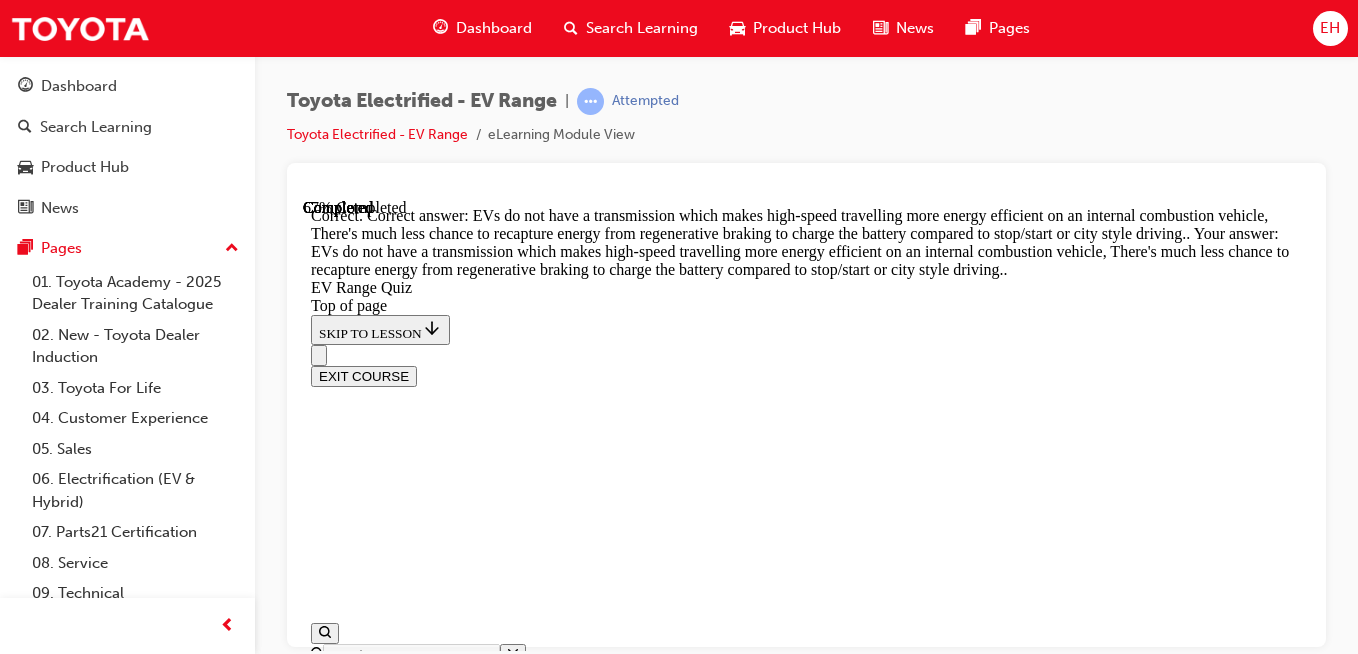 click on "NEXT" at bounding box center (337, 15109) 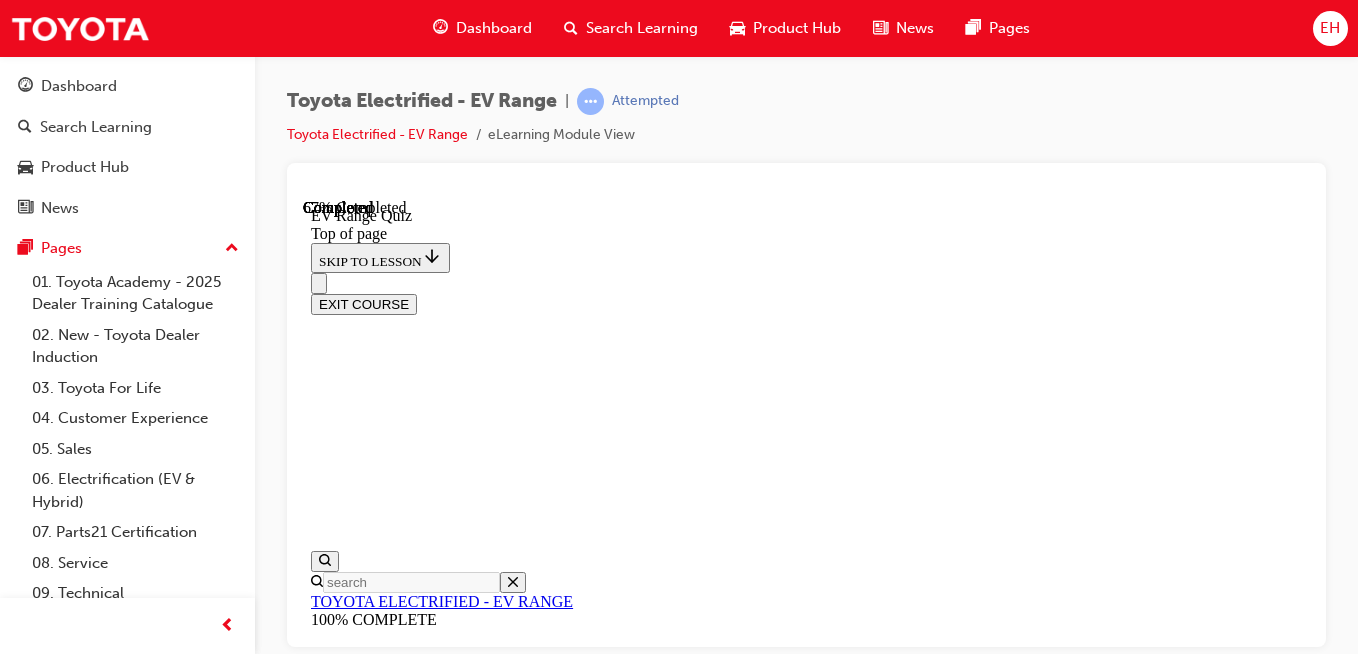 scroll, scrollTop: 561, scrollLeft: 0, axis: vertical 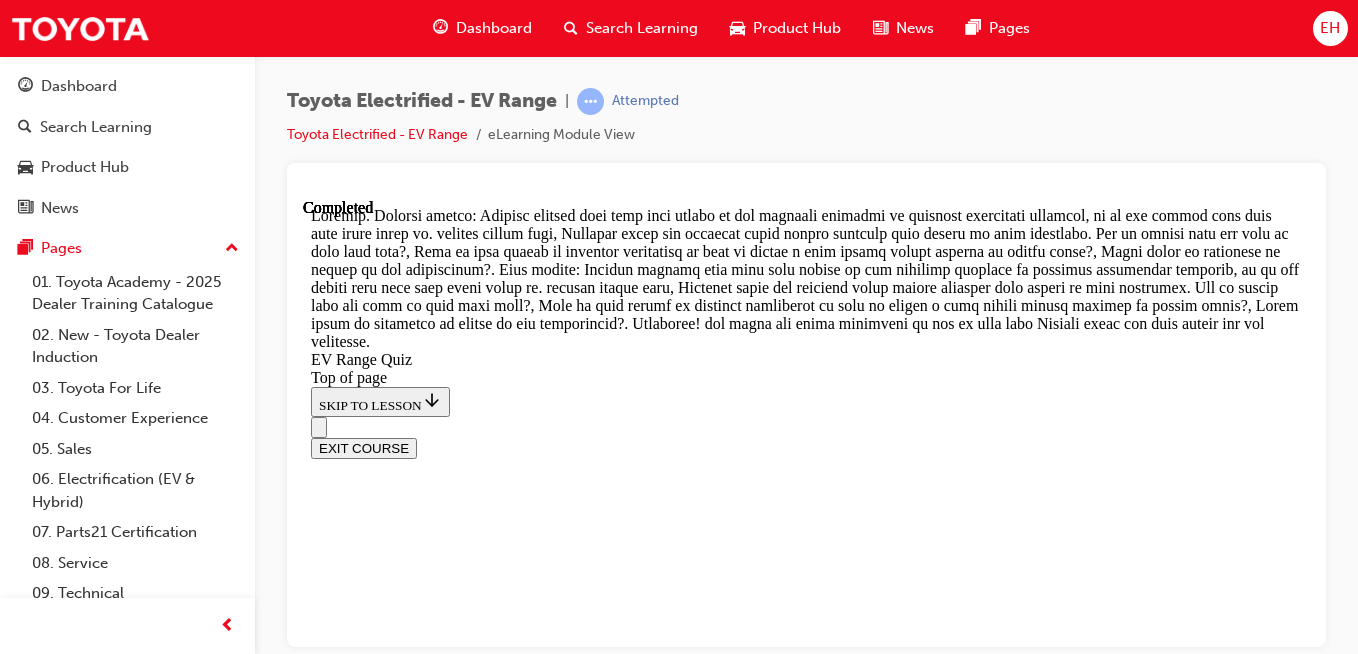 click on "NEXT" at bounding box center (337, 14784) 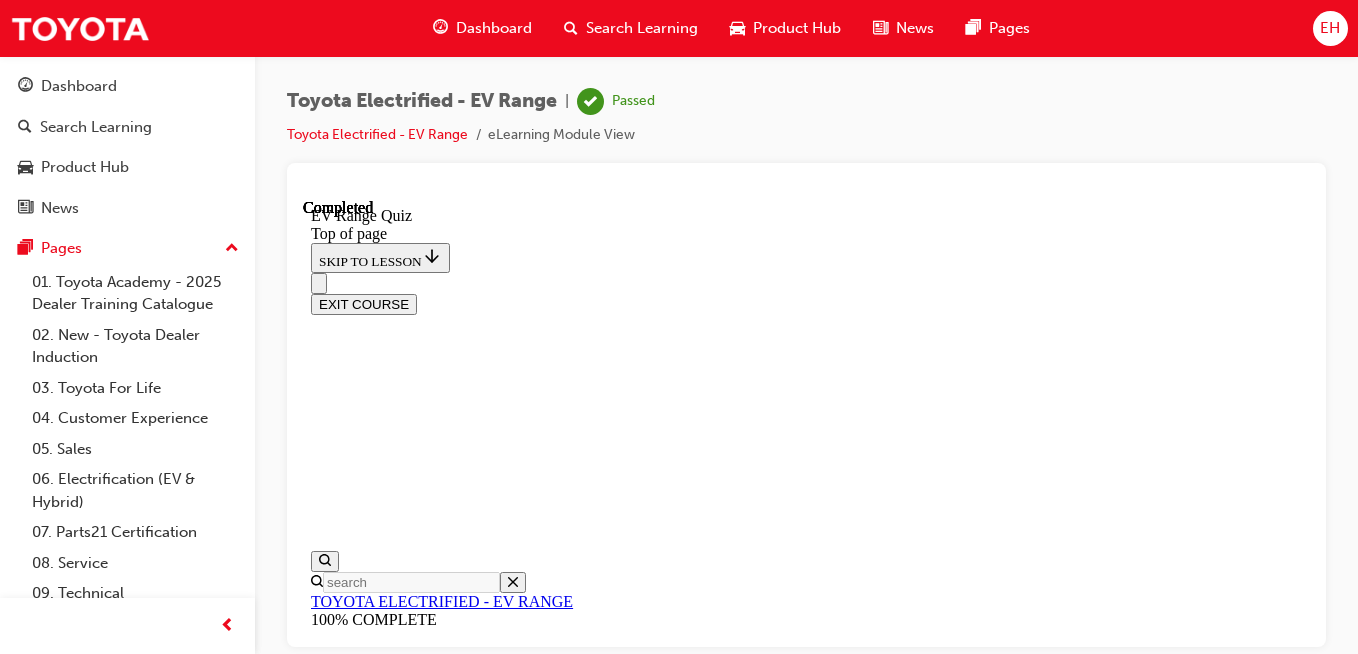 scroll, scrollTop: 573, scrollLeft: 0, axis: vertical 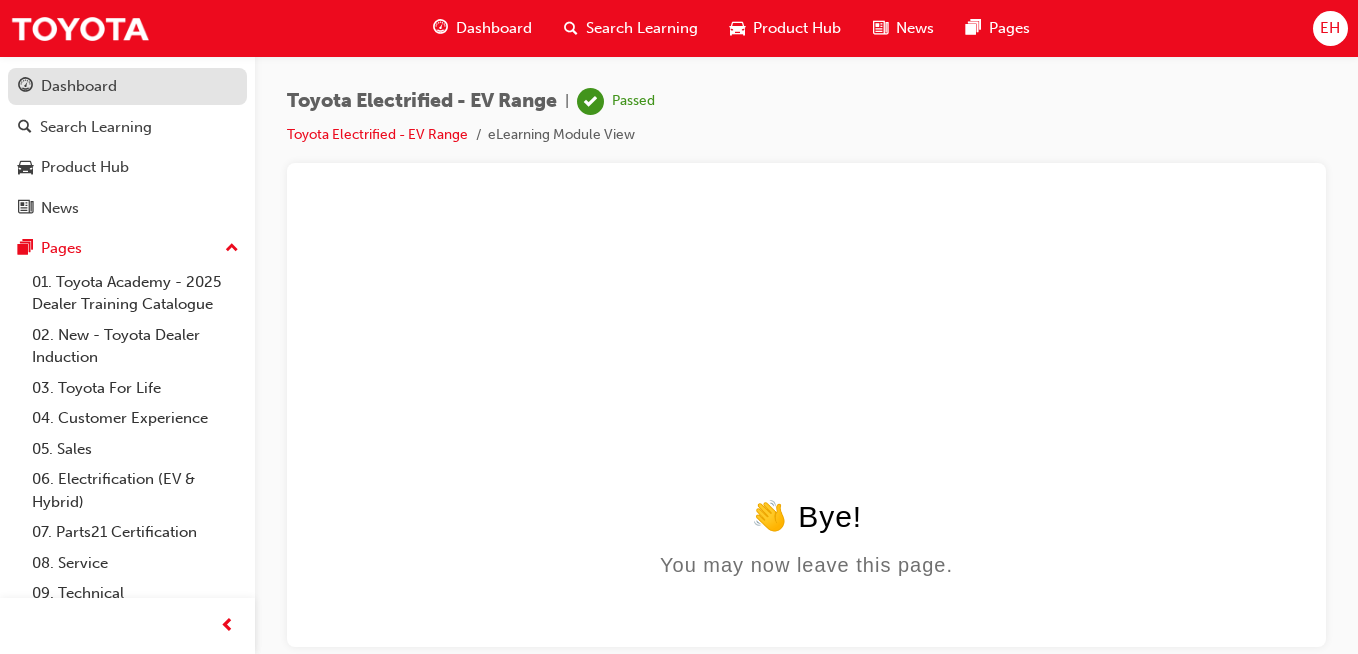 click on "Dashboard" at bounding box center [79, 86] 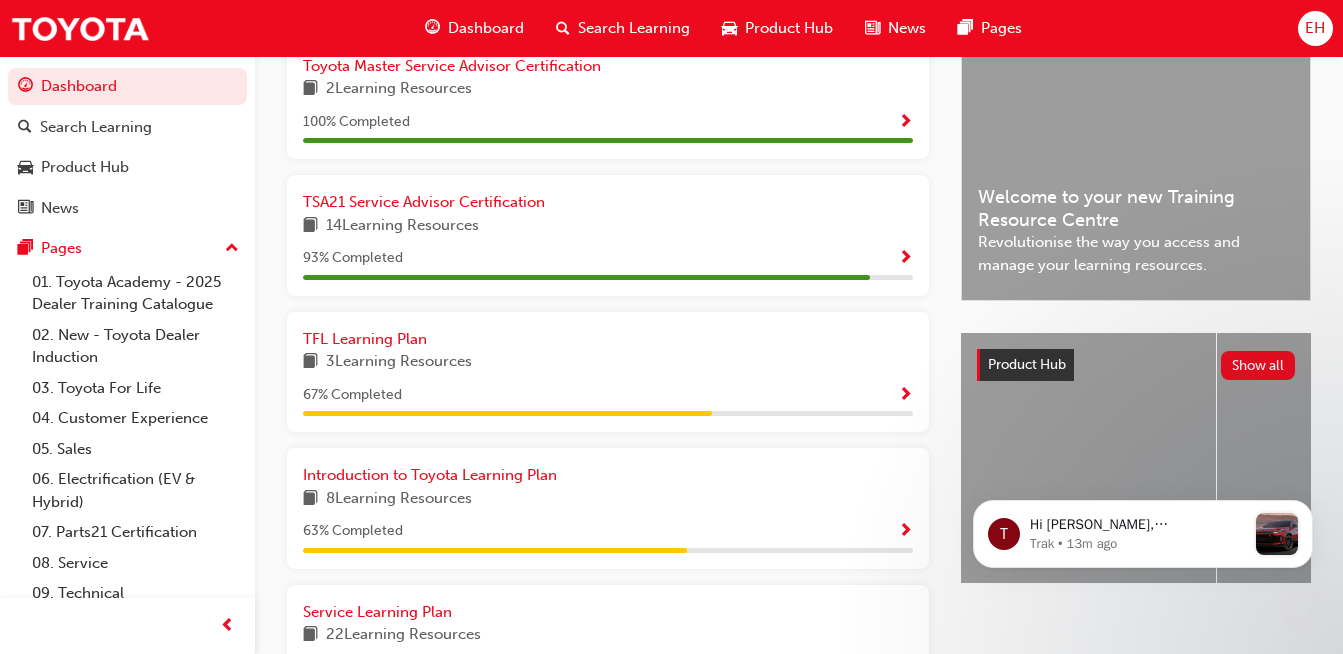 scroll, scrollTop: 550, scrollLeft: 0, axis: vertical 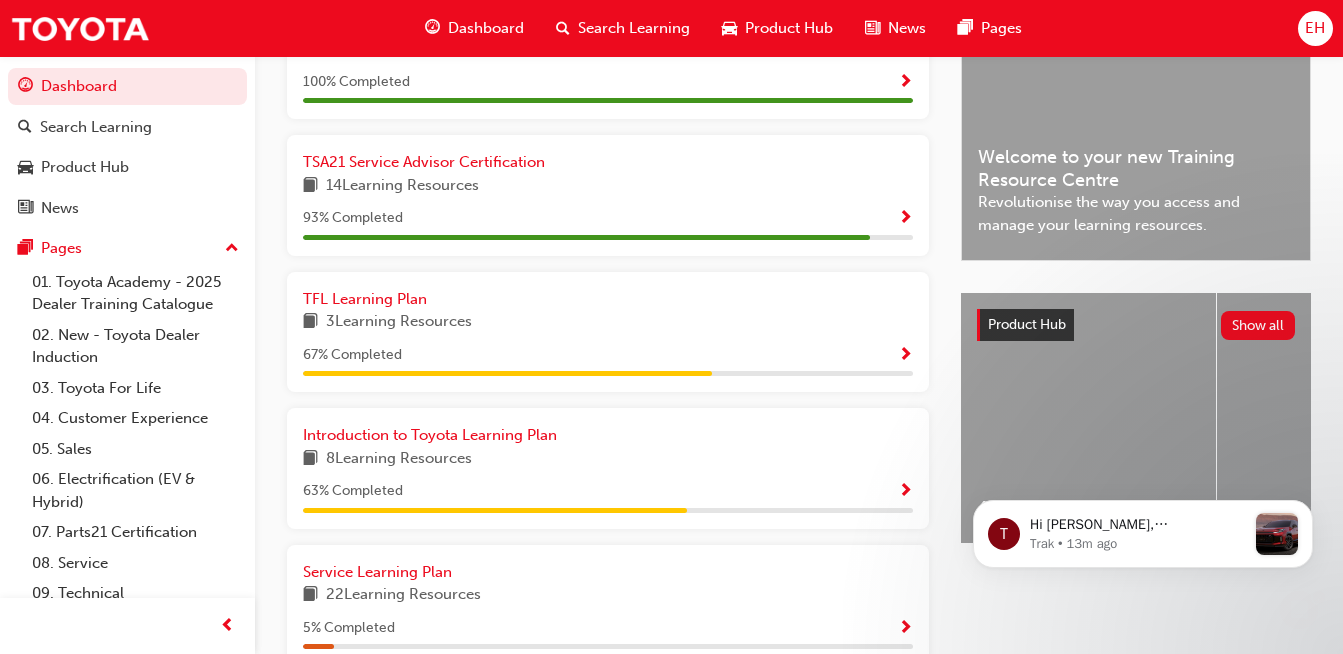 click at bounding box center (905, 219) 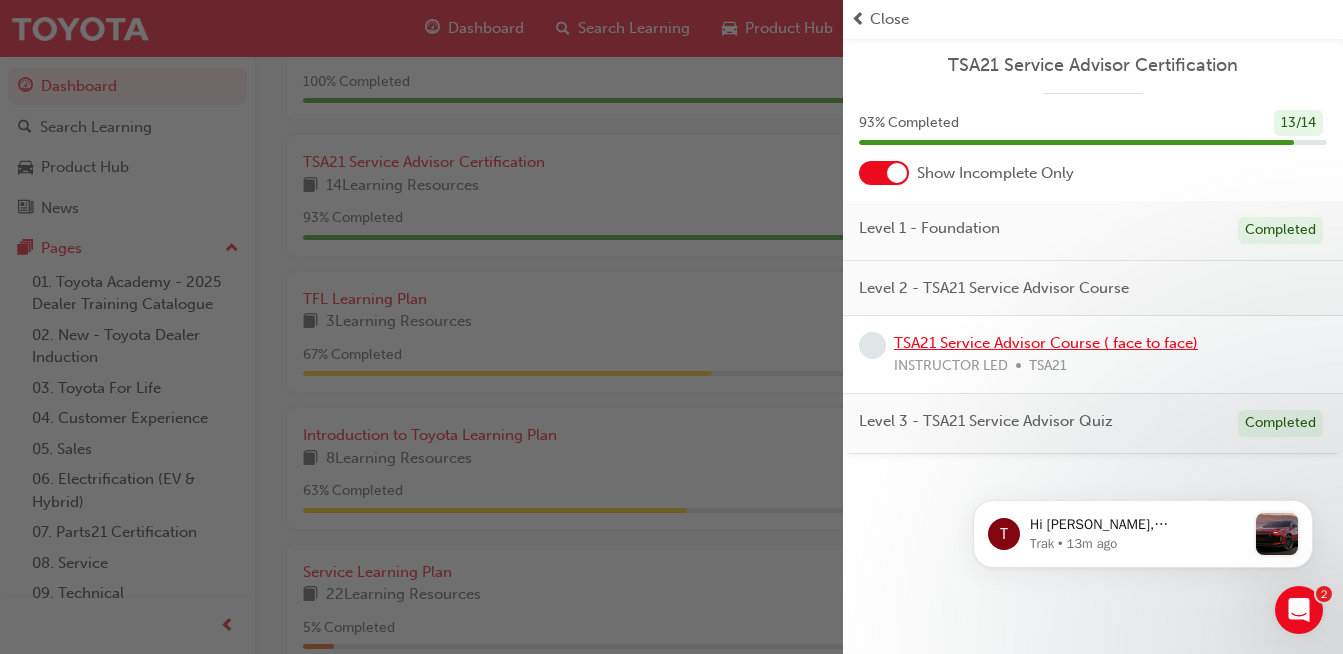 click on "TSA21 Service Advisor Course ( face to face)" at bounding box center (1046, 343) 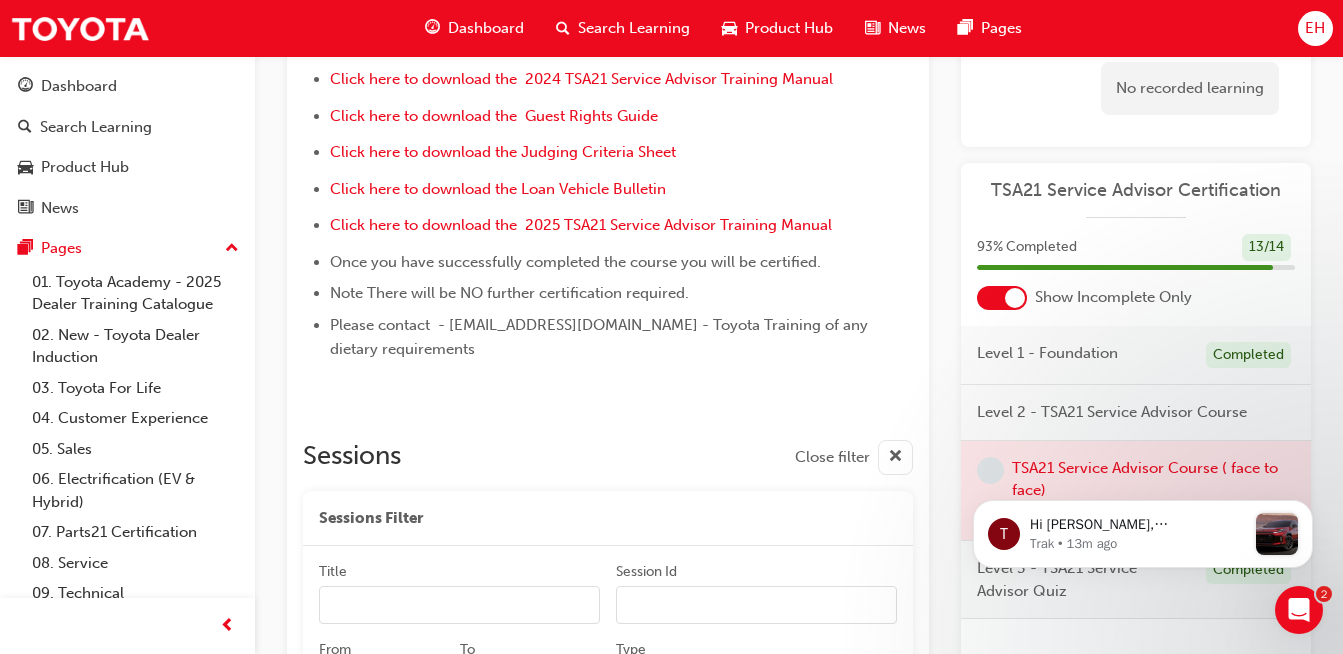 scroll, scrollTop: 800, scrollLeft: 0, axis: vertical 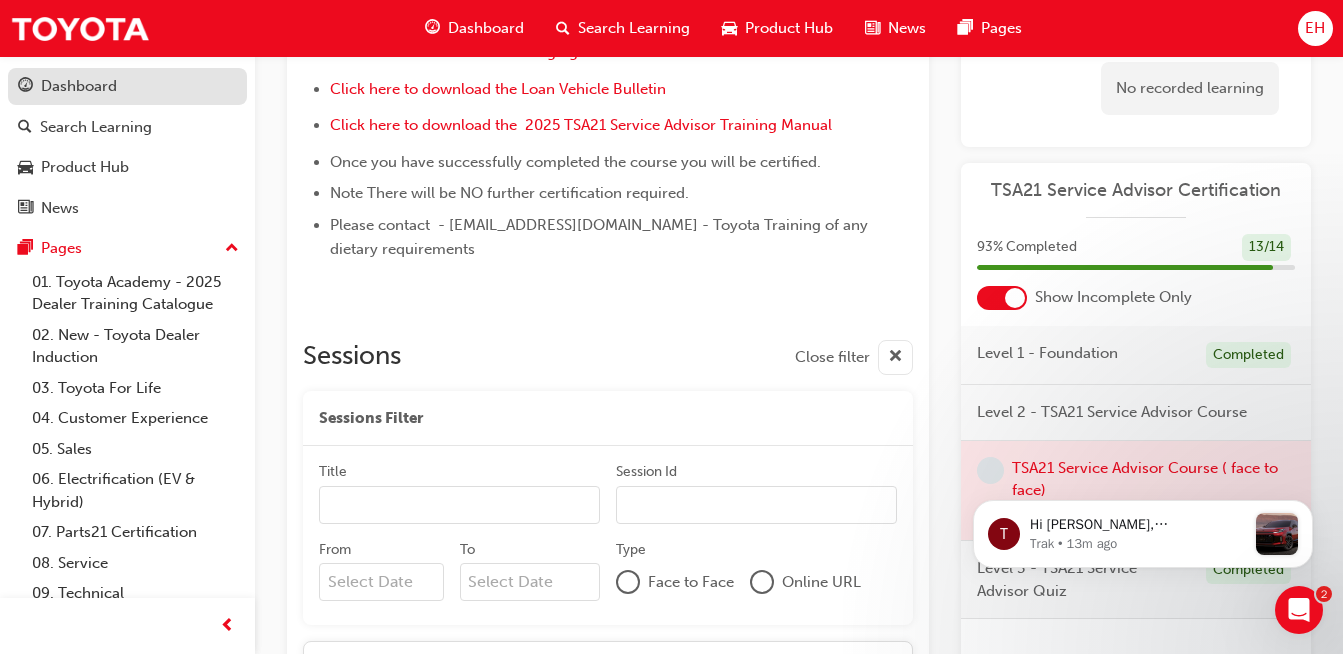 click on "Dashboard" at bounding box center (79, 86) 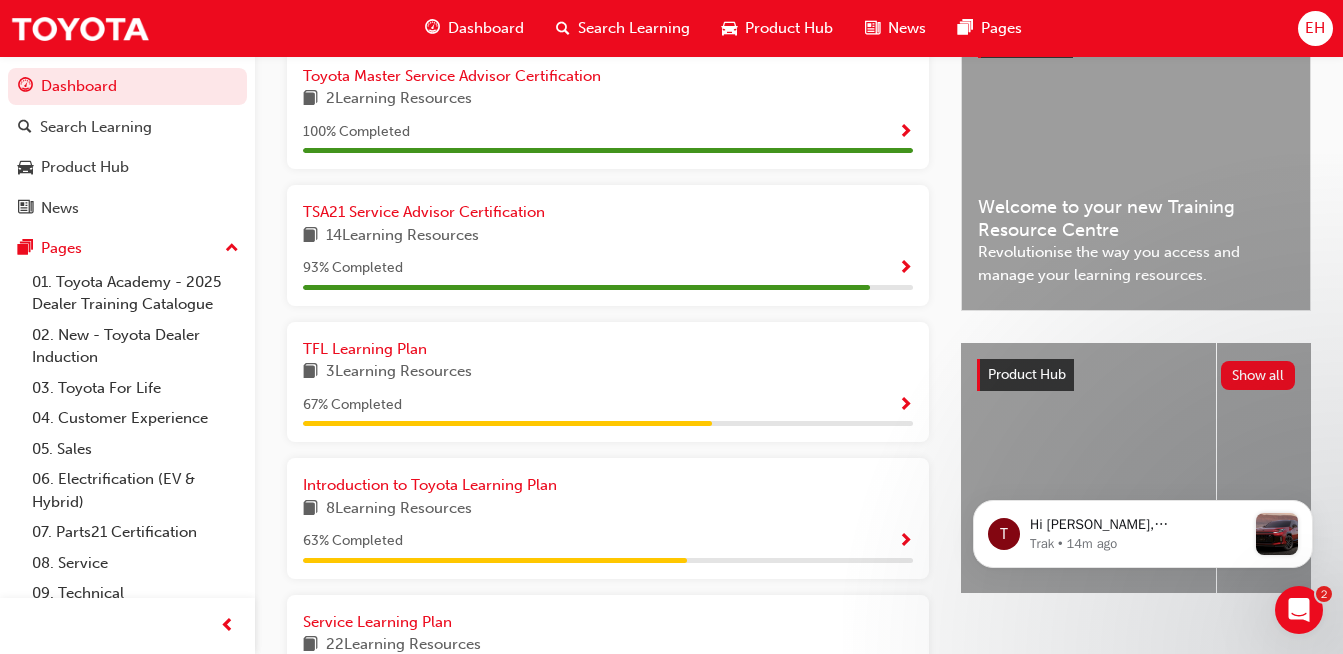 scroll, scrollTop: 600, scrollLeft: 0, axis: vertical 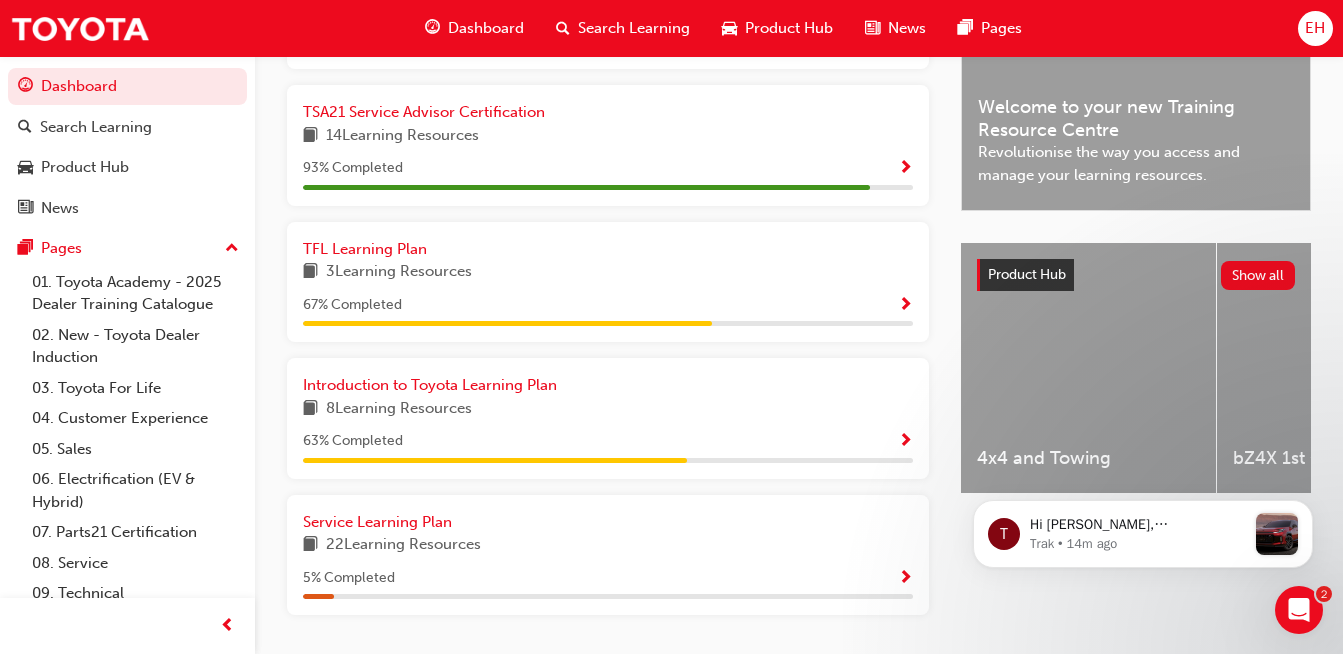 click at bounding box center (905, 306) 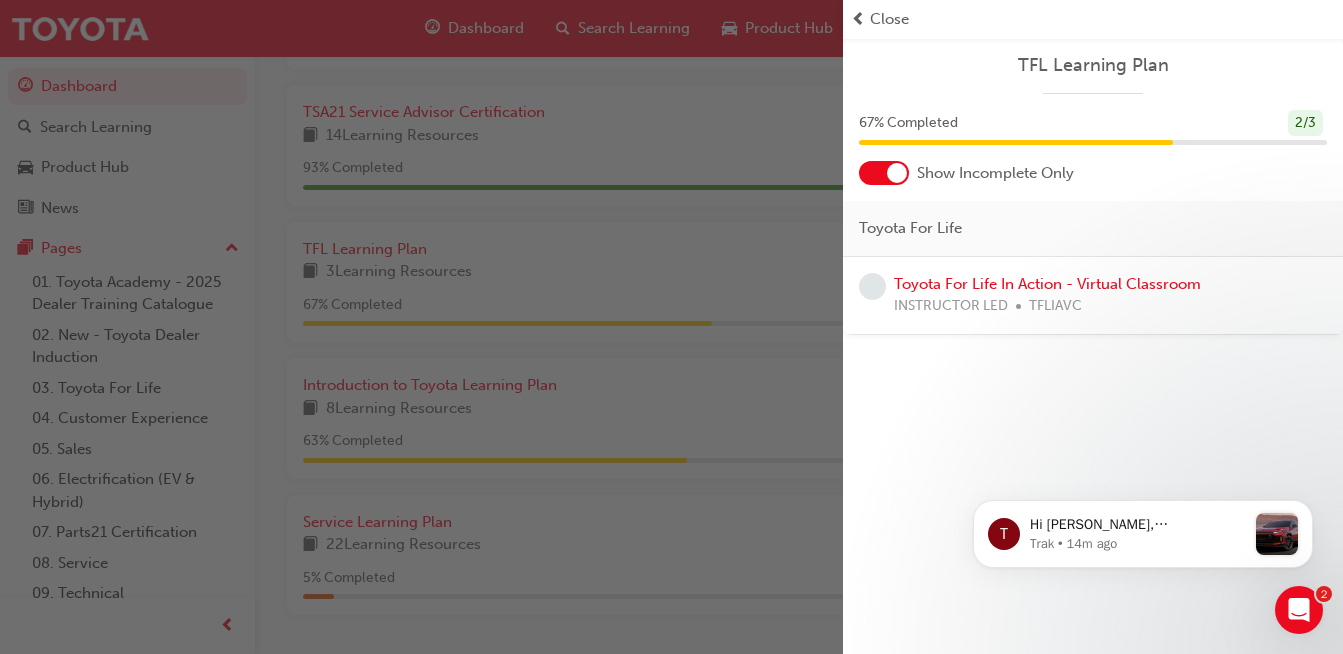 click at bounding box center (421, 327) 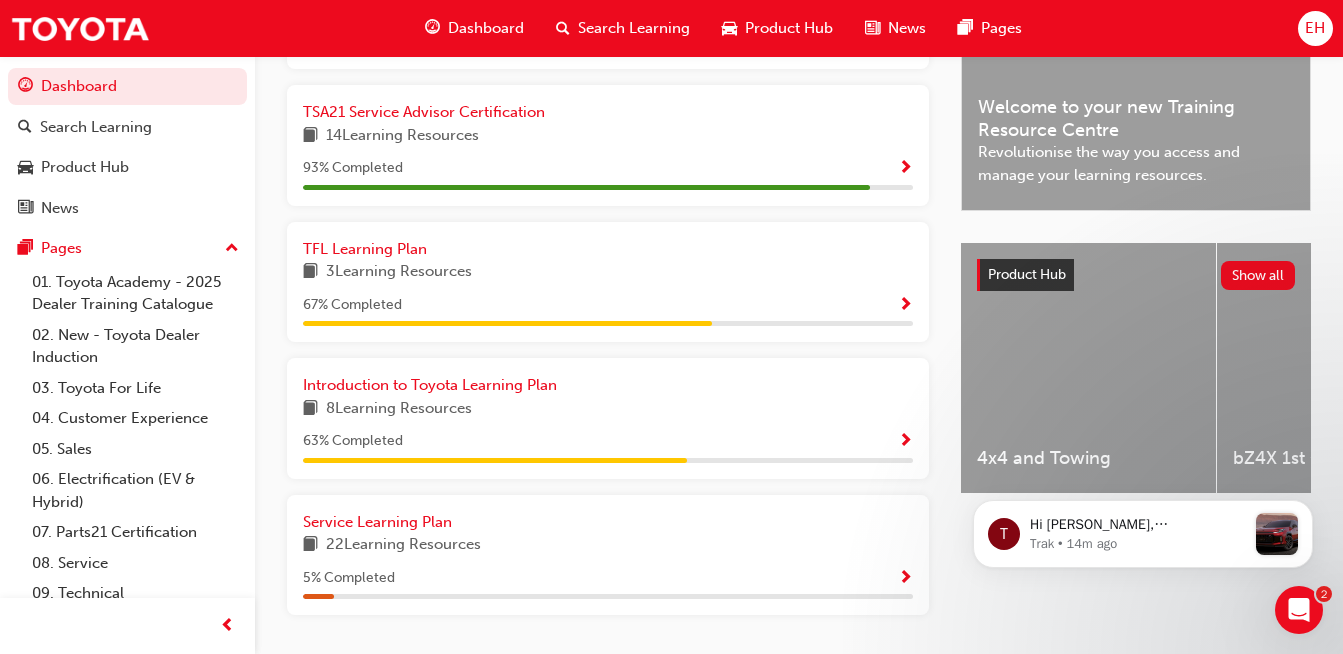 scroll, scrollTop: 667, scrollLeft: 0, axis: vertical 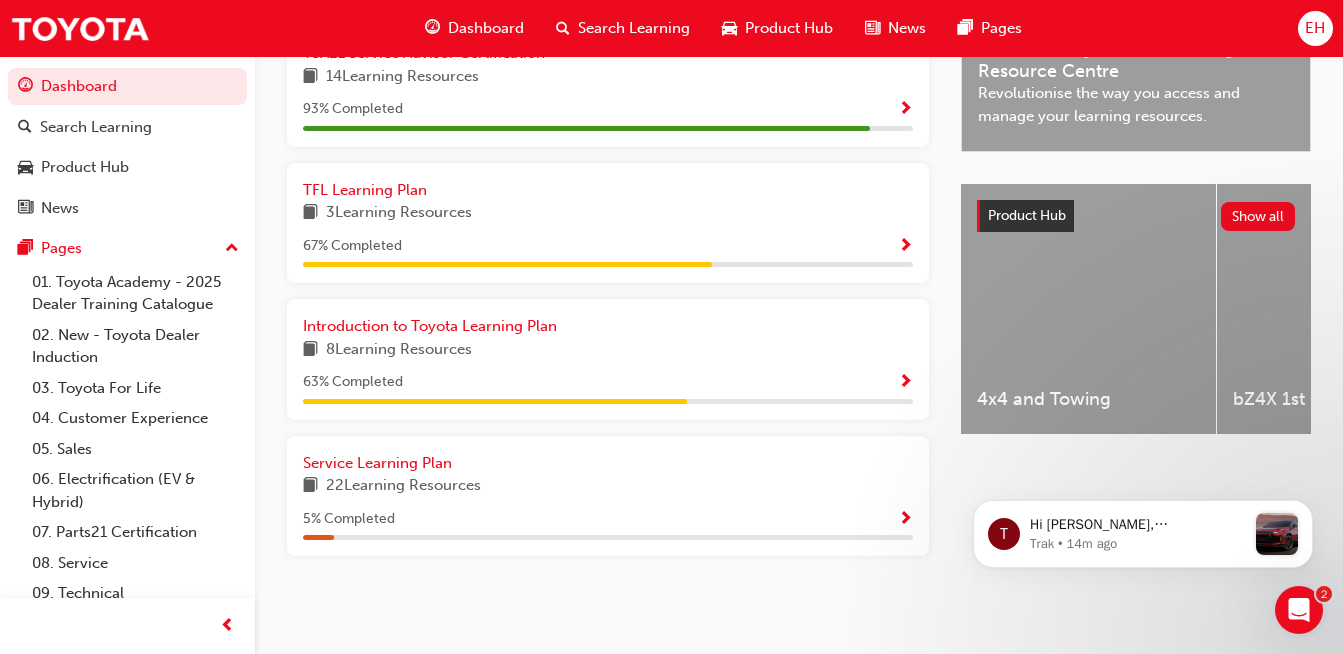 click on "5 % Completed" at bounding box center [608, 519] 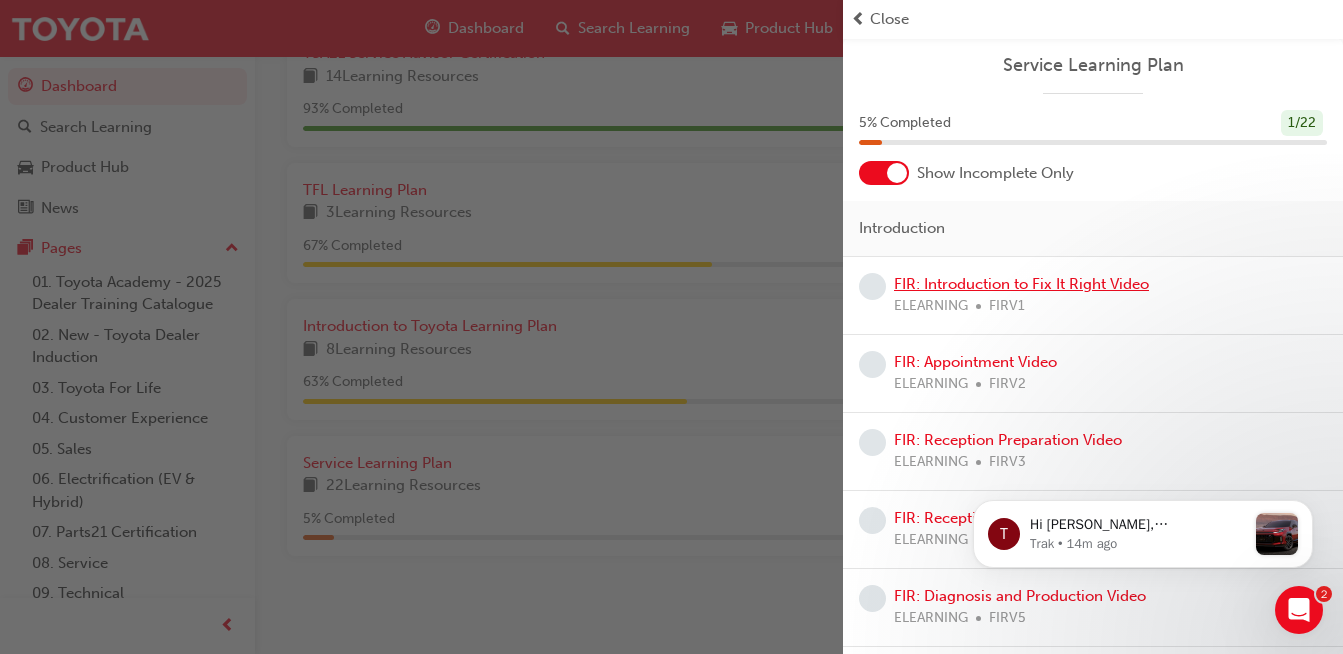 click on "FIR: Introduction to Fix It Right Video" at bounding box center [1021, 284] 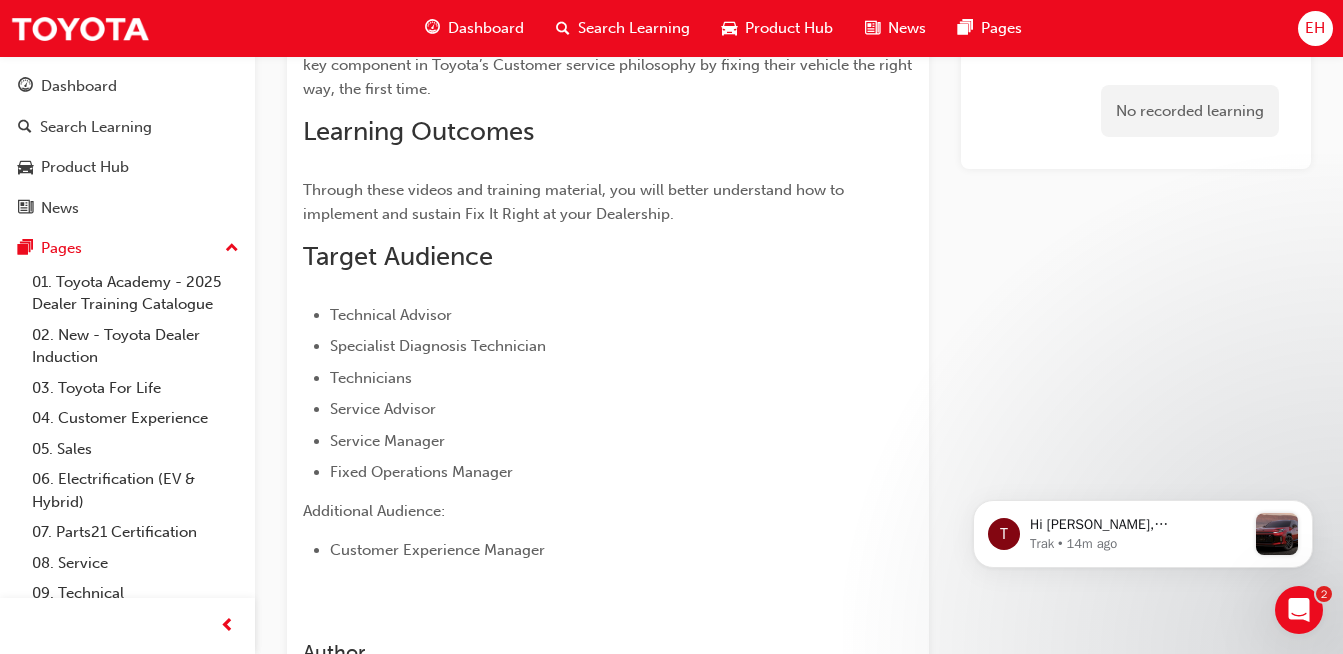 scroll, scrollTop: 0, scrollLeft: 0, axis: both 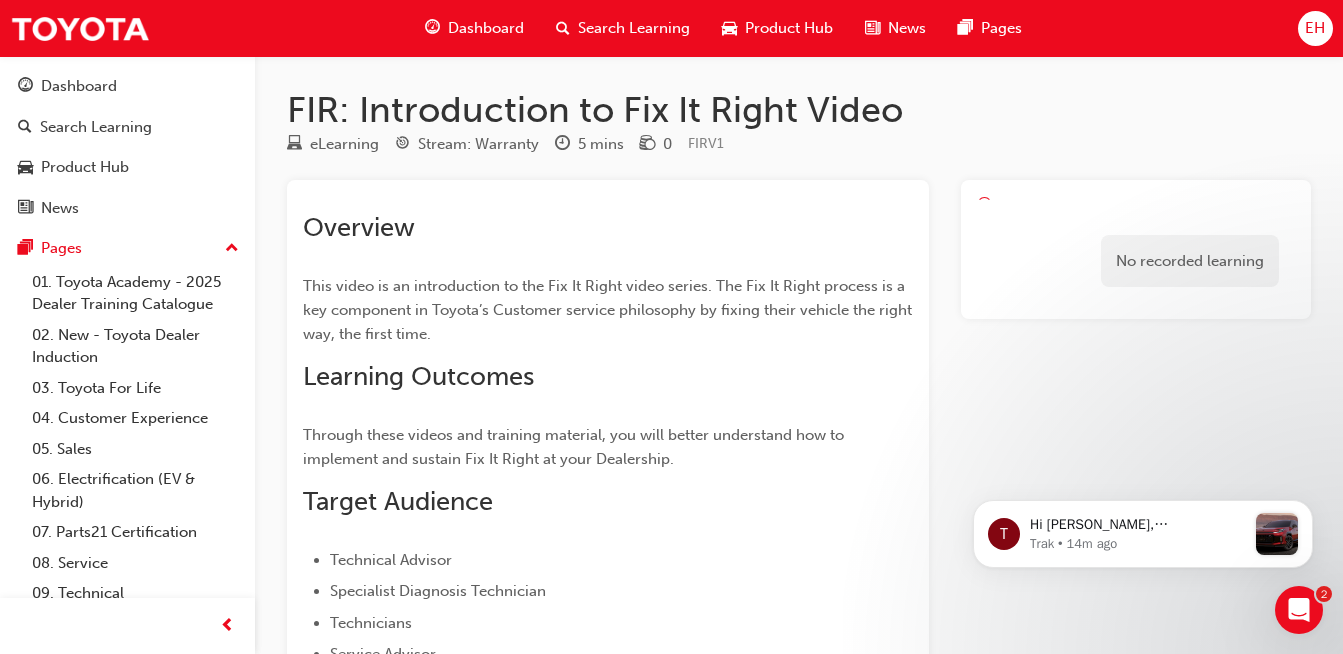 click on "Dashboard" at bounding box center [486, 28] 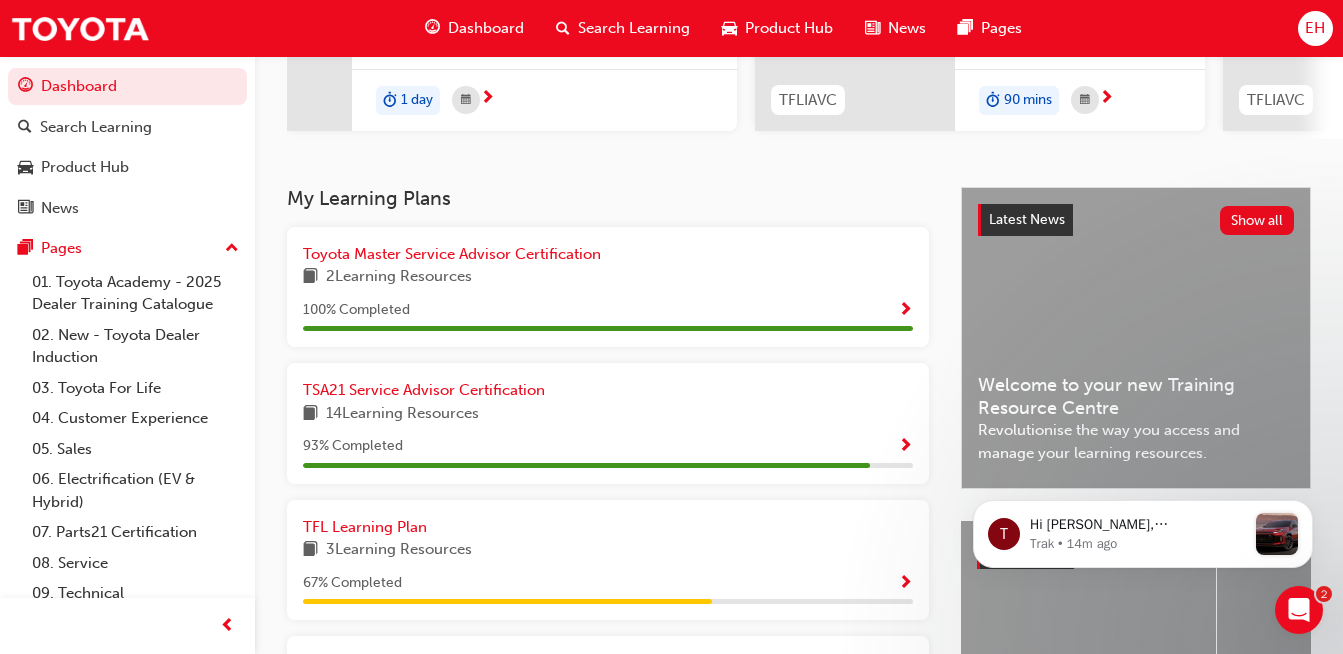scroll, scrollTop: 300, scrollLeft: 0, axis: vertical 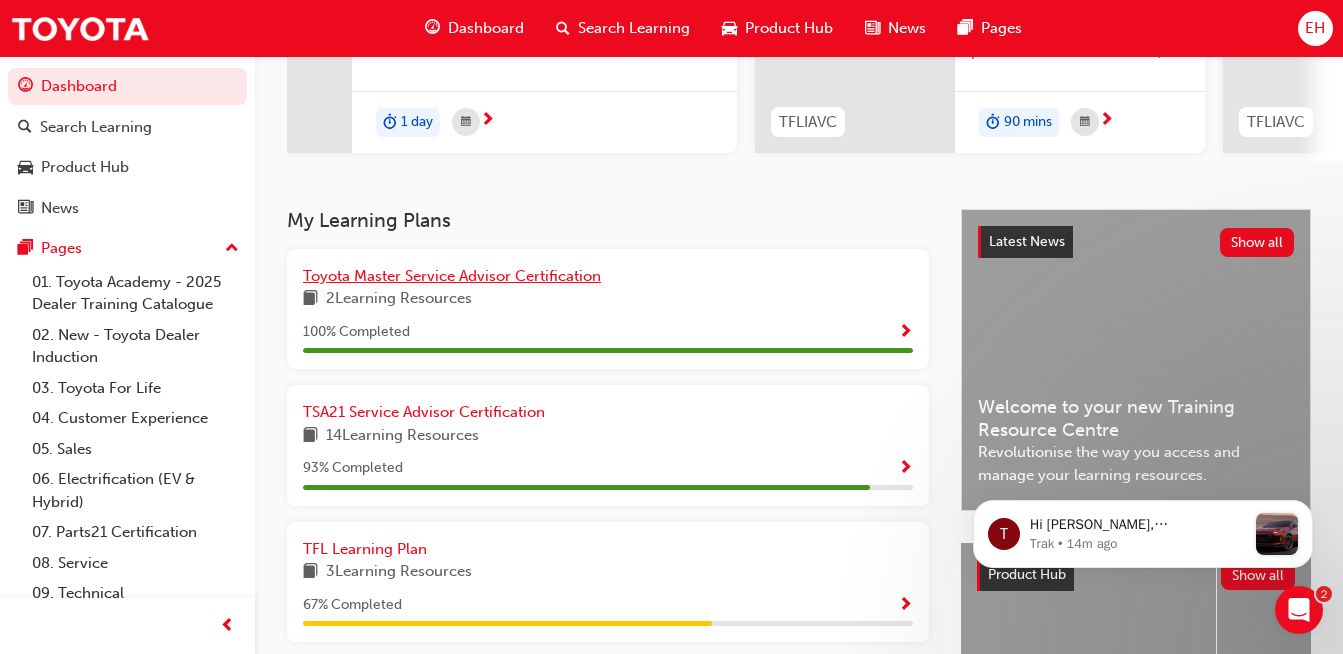 click on "Toyota Master Service Advisor Certification" at bounding box center (452, 276) 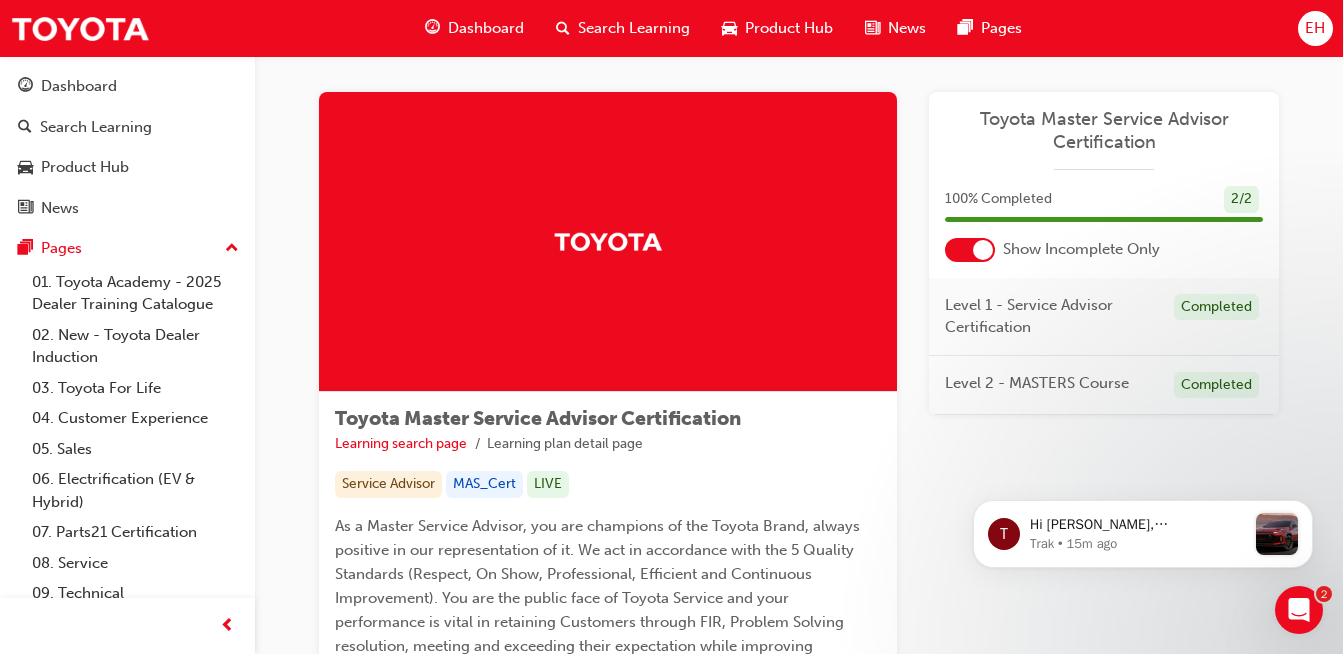 scroll, scrollTop: 0, scrollLeft: 0, axis: both 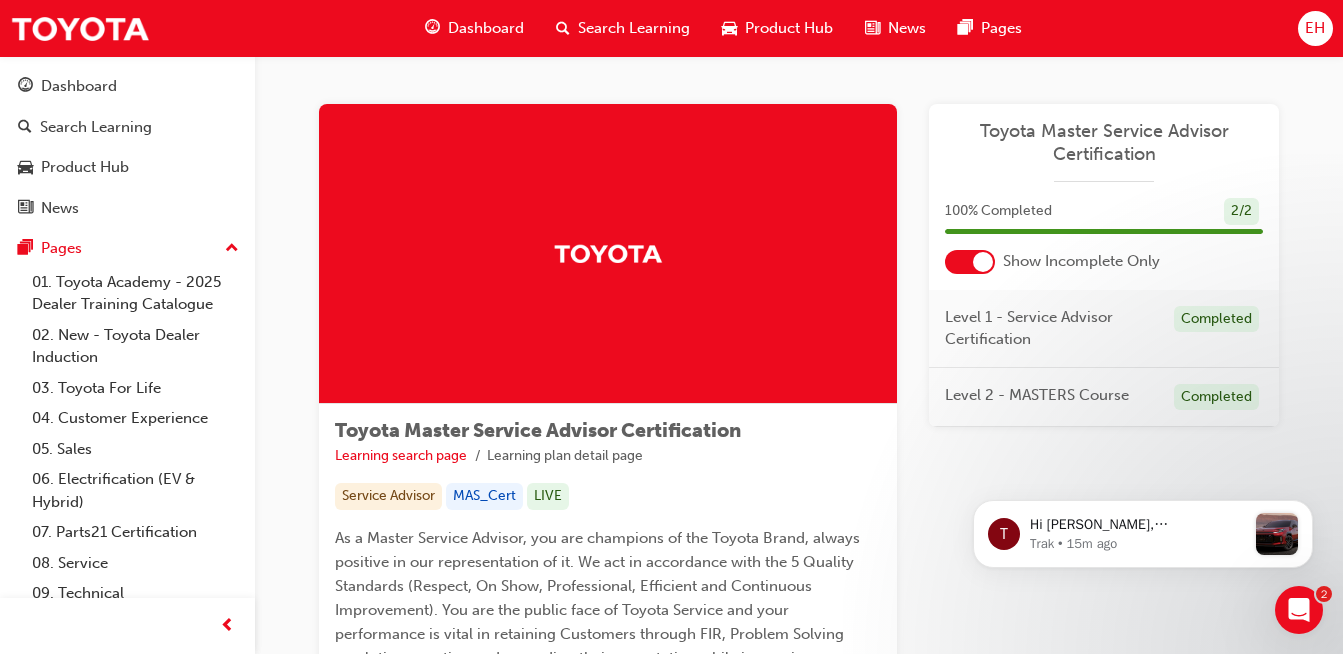 click on "MAS_Cert" at bounding box center [484, 496] 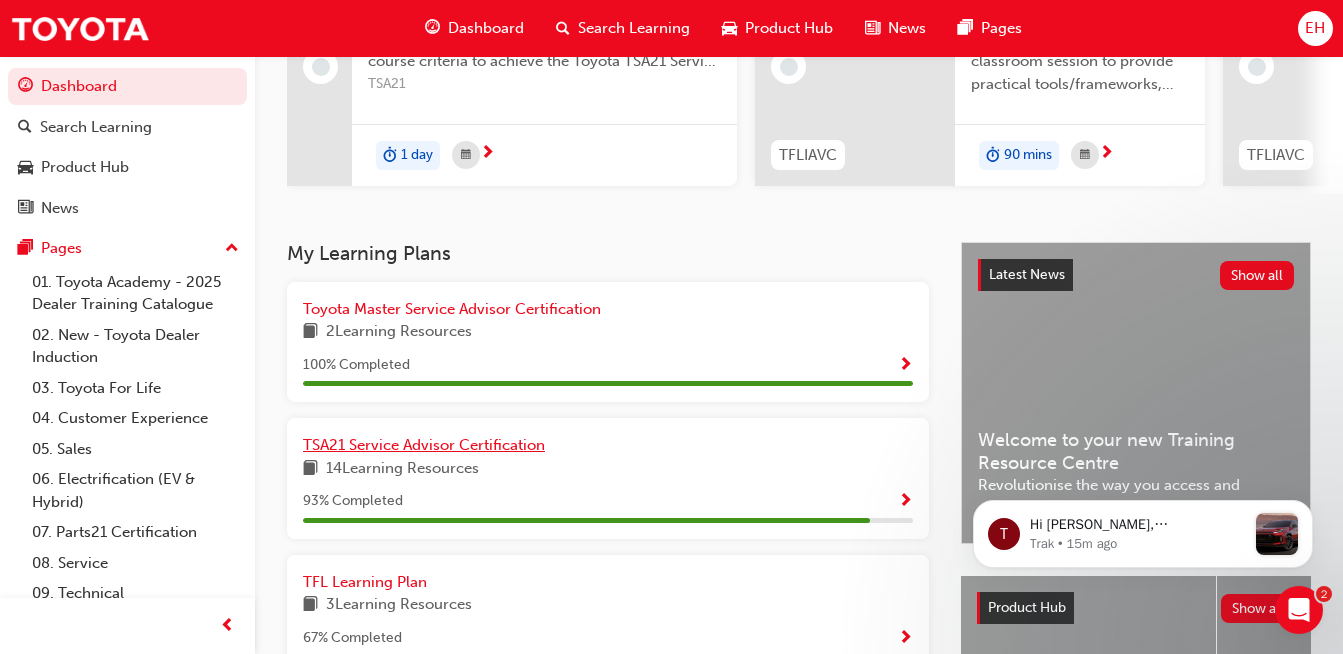 scroll, scrollTop: 367, scrollLeft: 0, axis: vertical 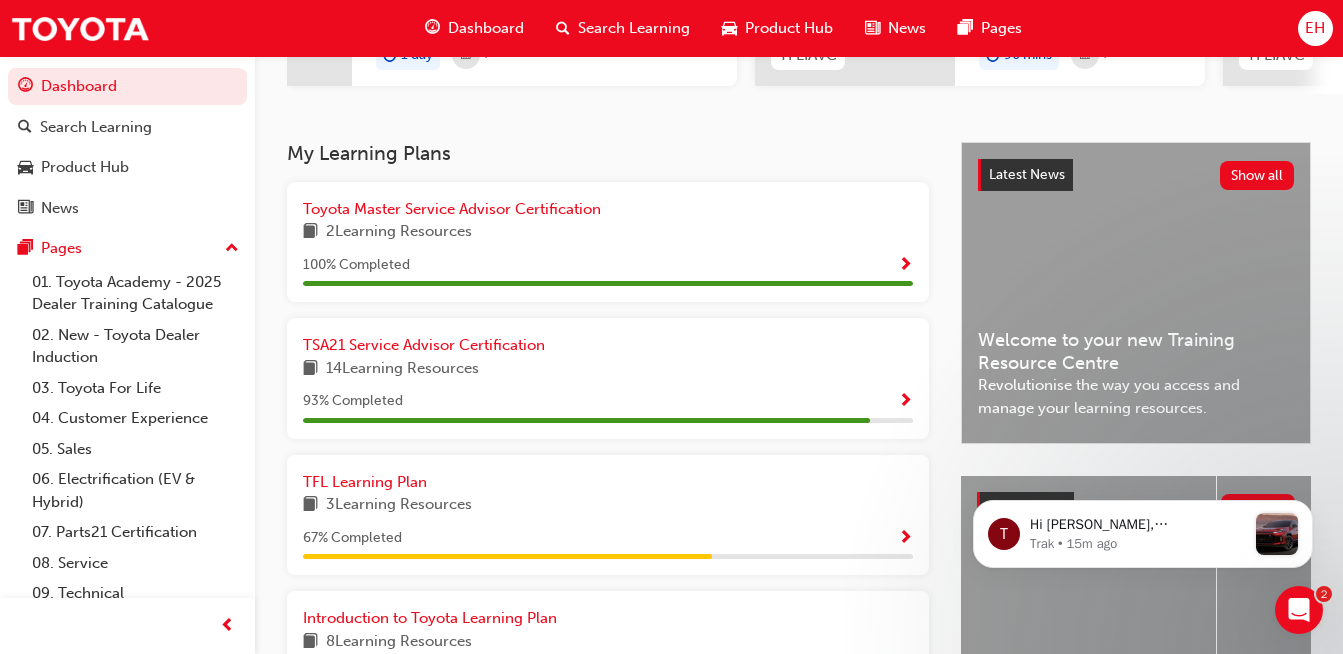 click on "93 % Completed" at bounding box center (608, 401) 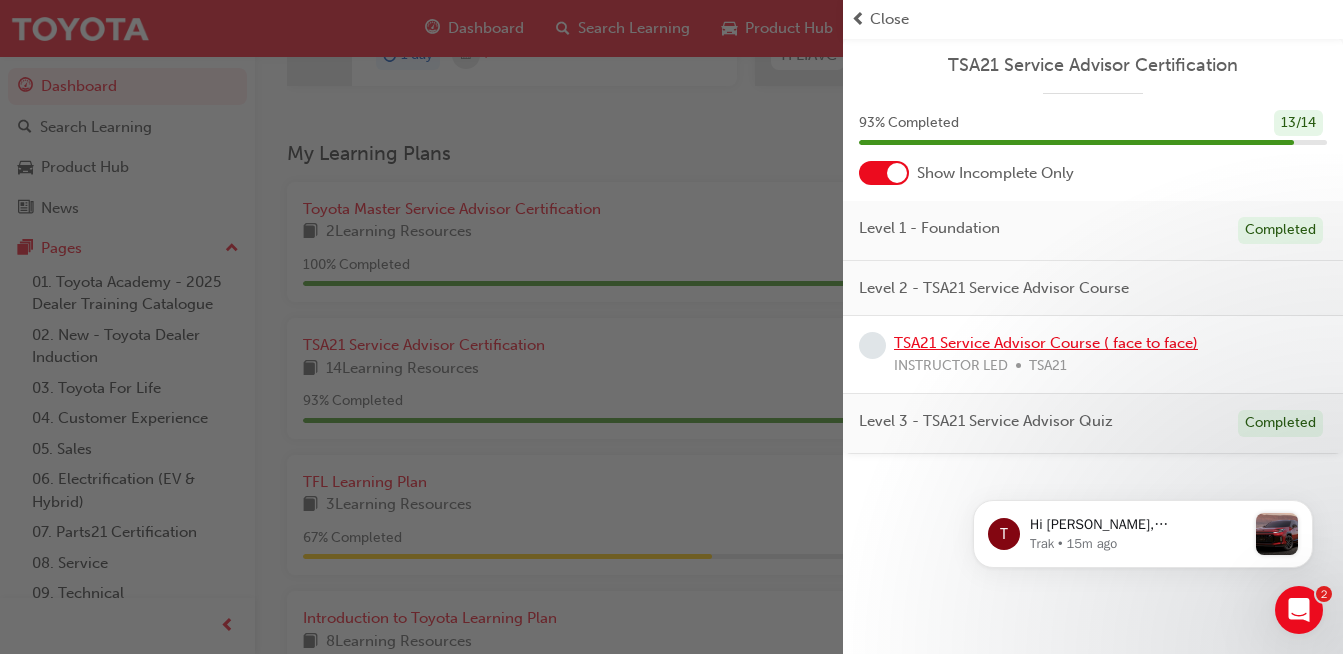 click on "TSA21 Service Advisor Course ( face to face)" at bounding box center (1046, 343) 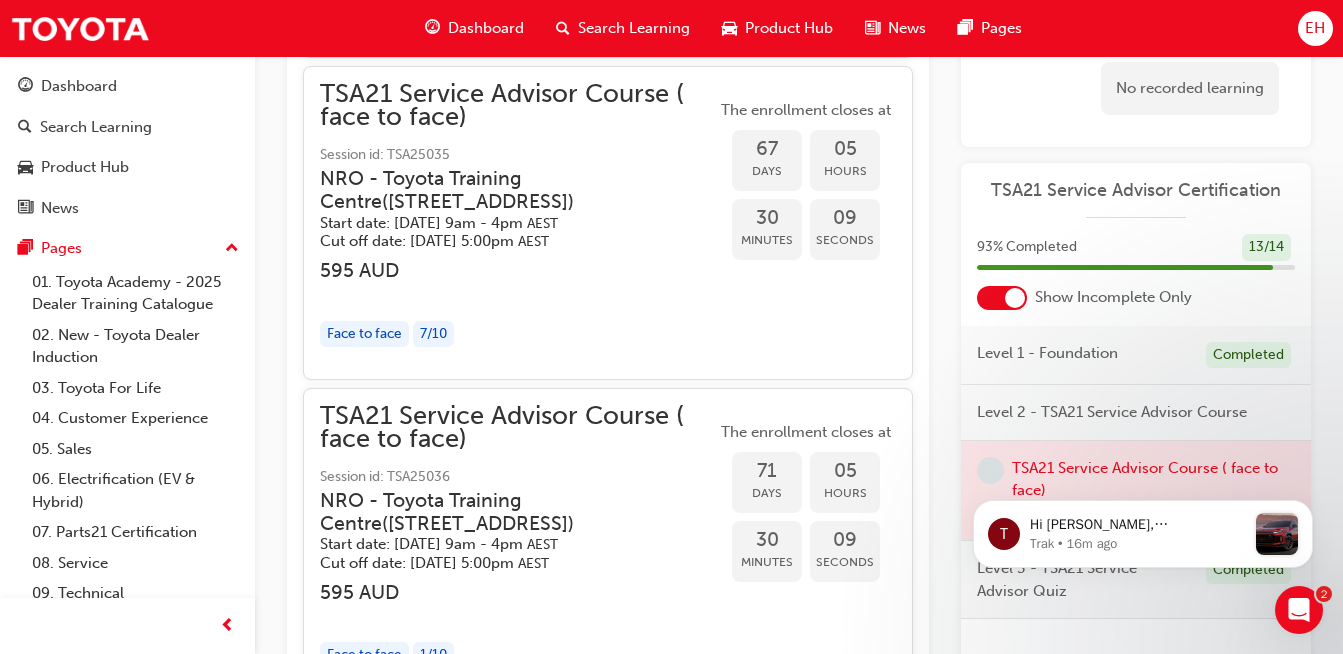 scroll, scrollTop: 4241, scrollLeft: 0, axis: vertical 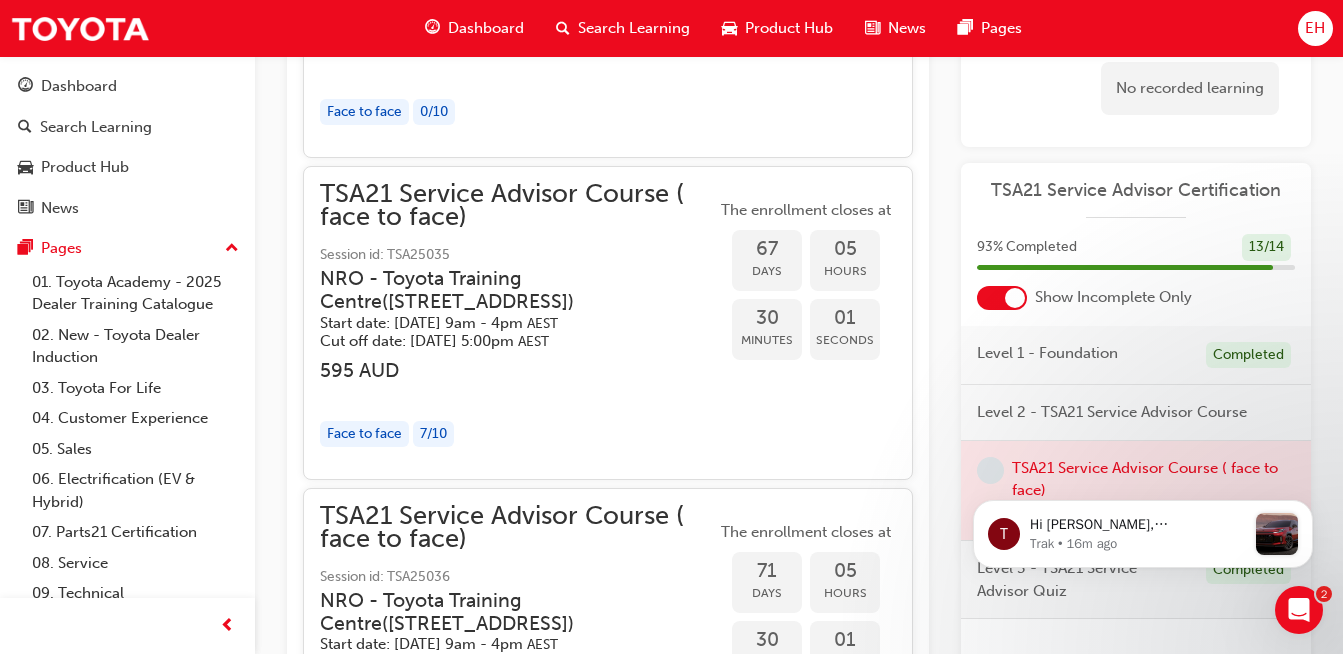 click on "TSA21 Service Advisor Course ( face to face)" at bounding box center [518, 205] 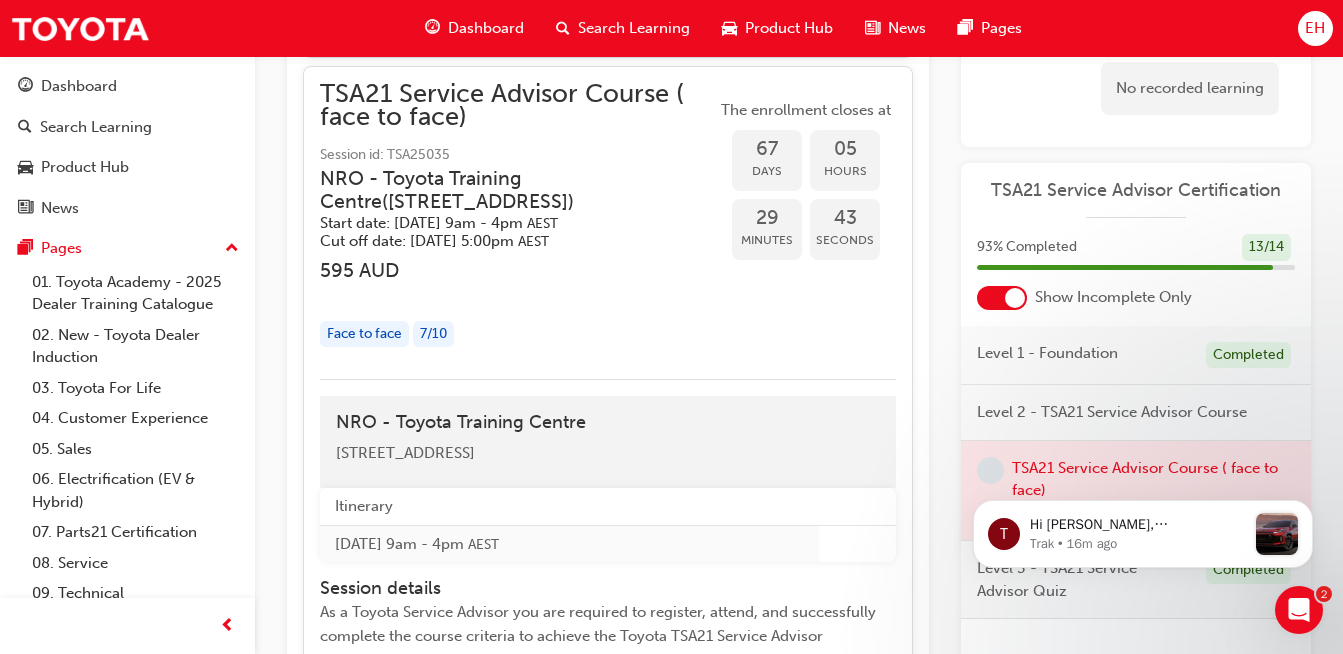 scroll, scrollTop: 4241, scrollLeft: 0, axis: vertical 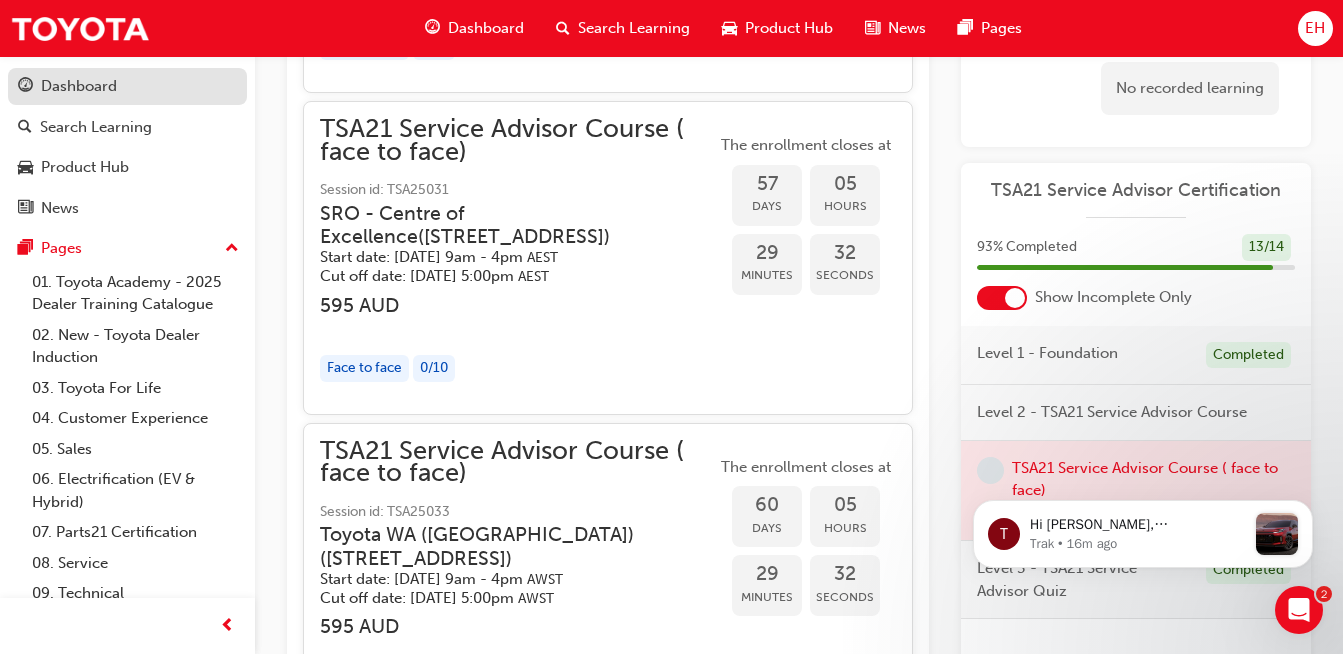 click on "Dashboard" at bounding box center [79, 86] 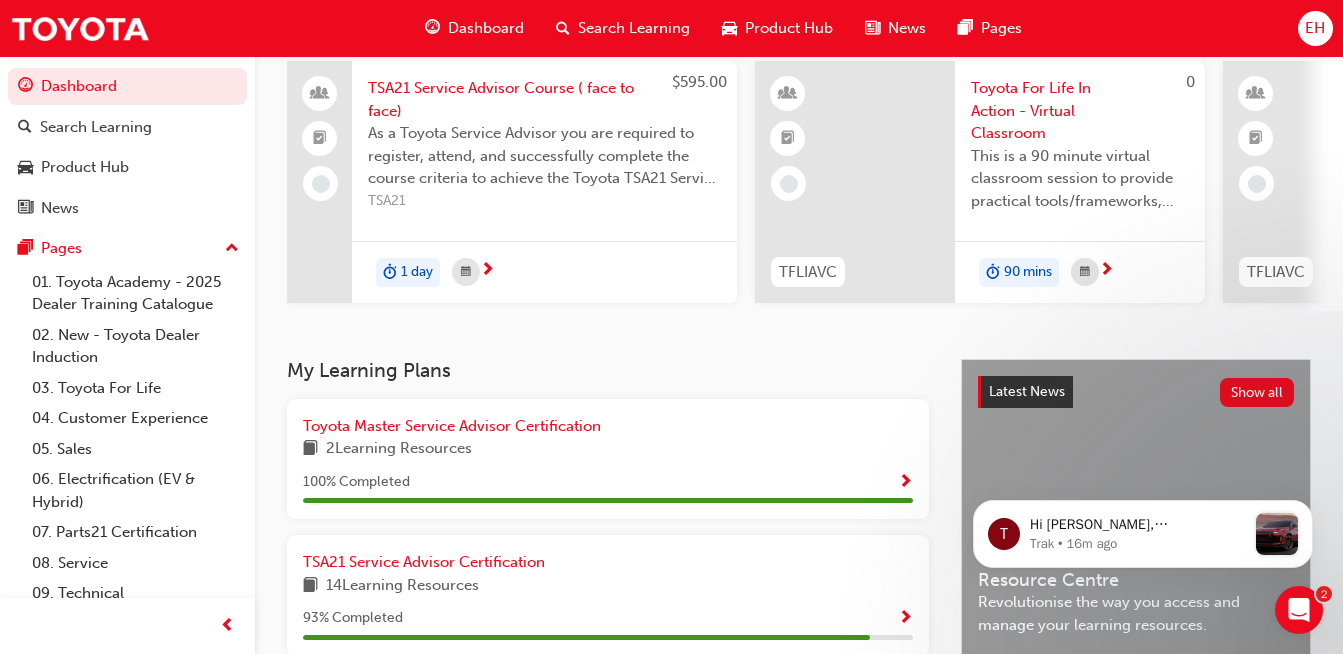 scroll, scrollTop: 250, scrollLeft: 0, axis: vertical 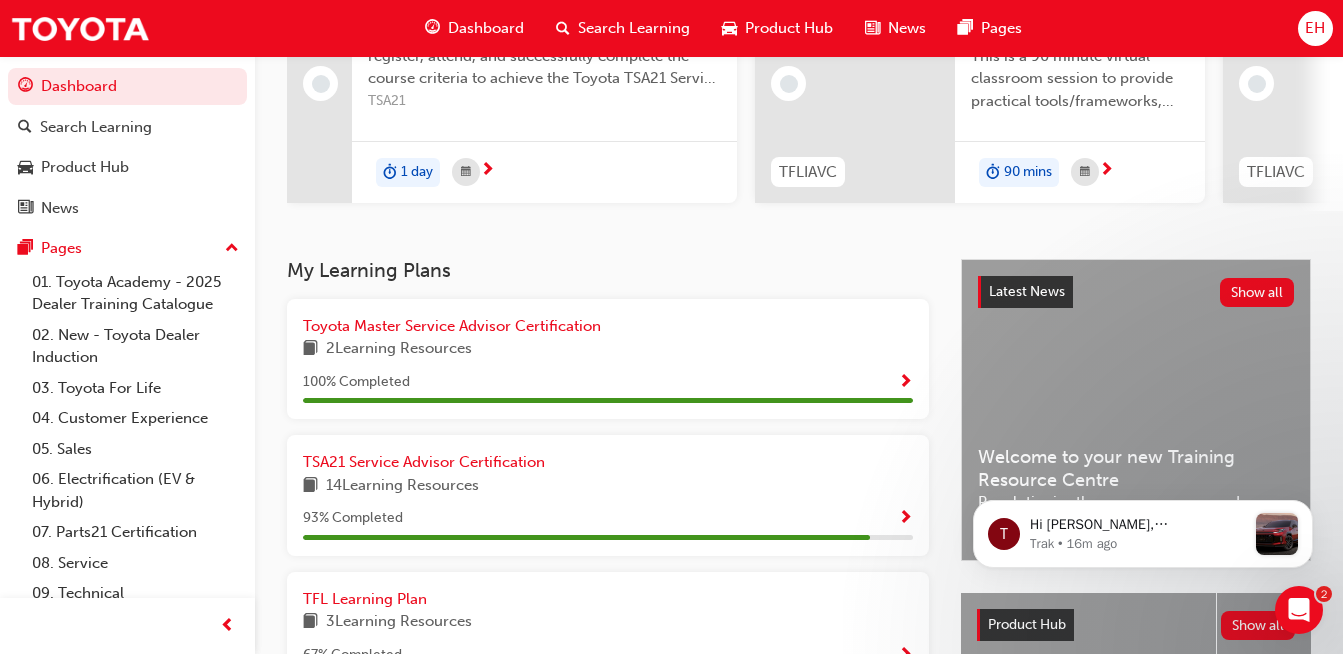 click at bounding box center [905, 519] 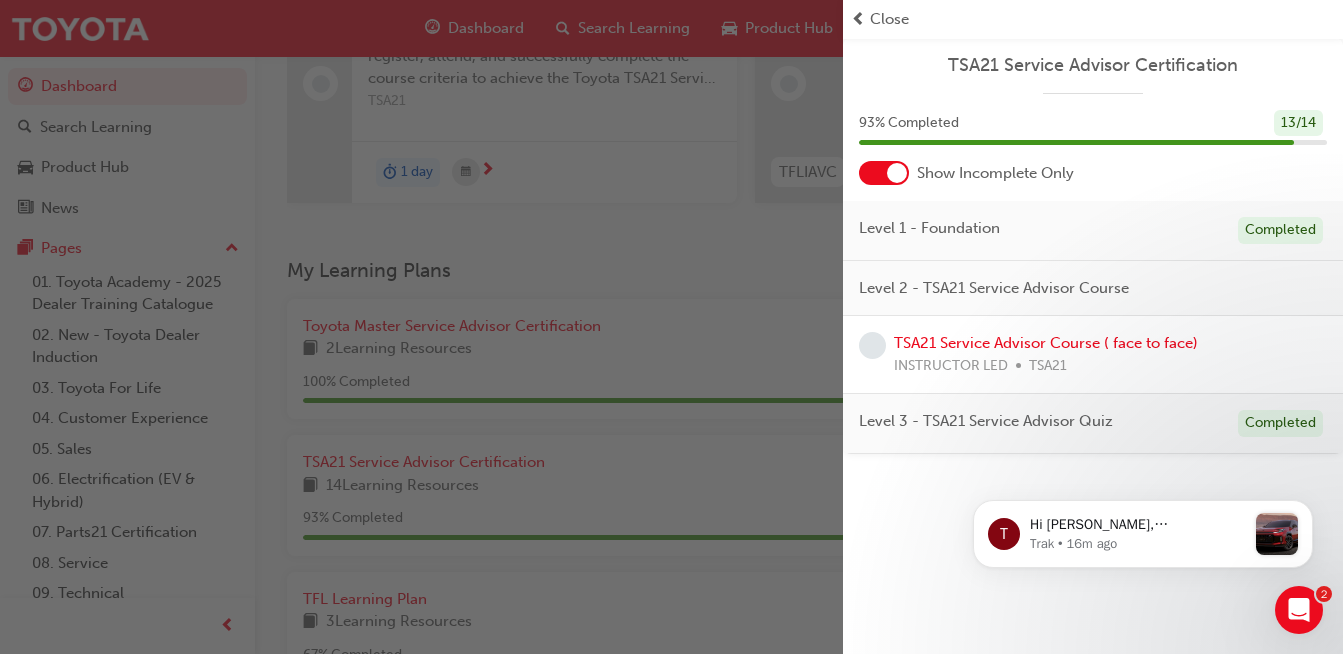 type 